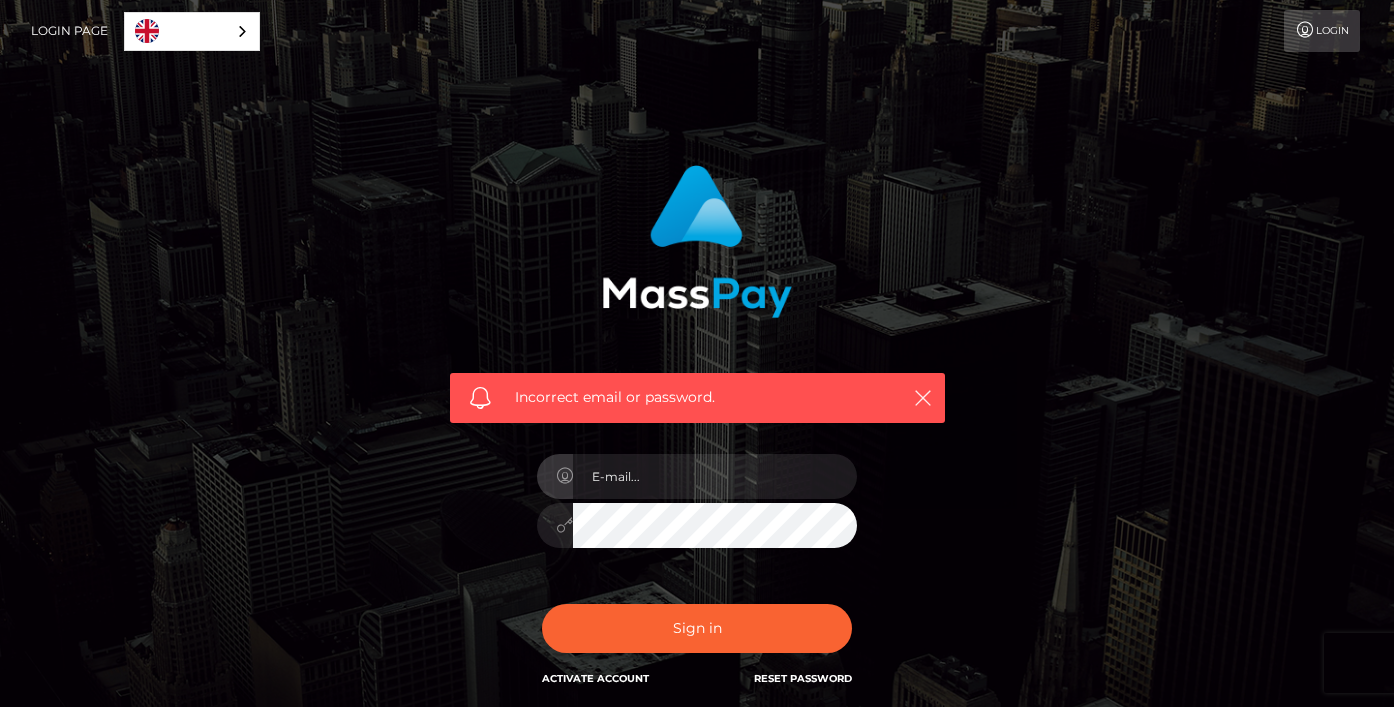 scroll, scrollTop: 0, scrollLeft: 0, axis: both 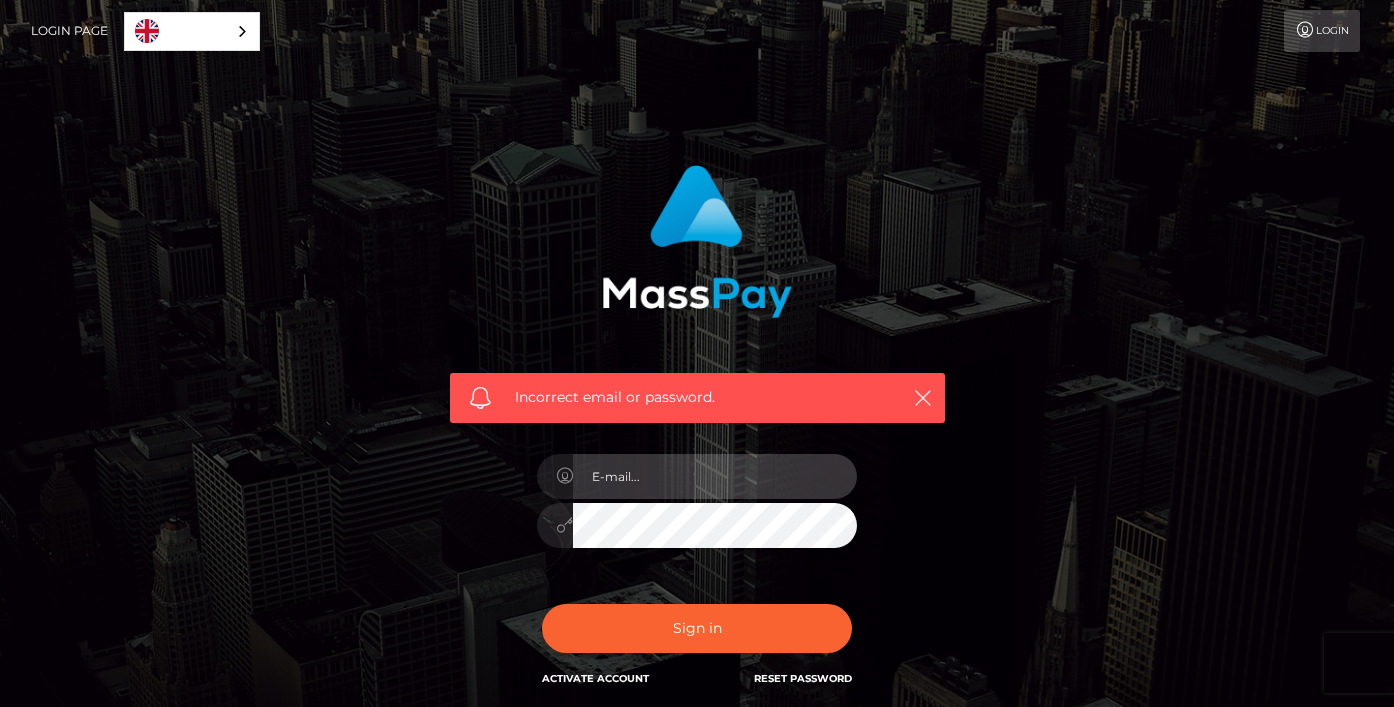type on "kittyisonline1107@gmail.com" 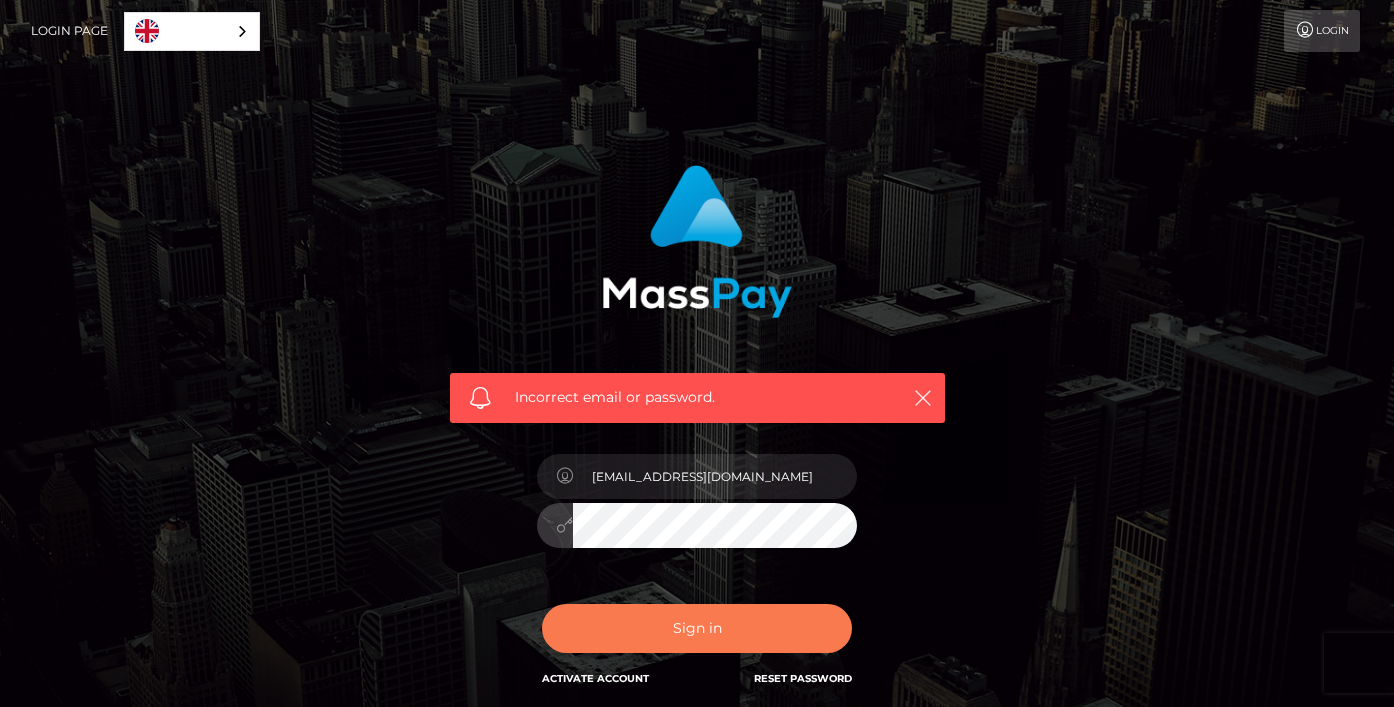 click on "Sign in" at bounding box center (697, 628) 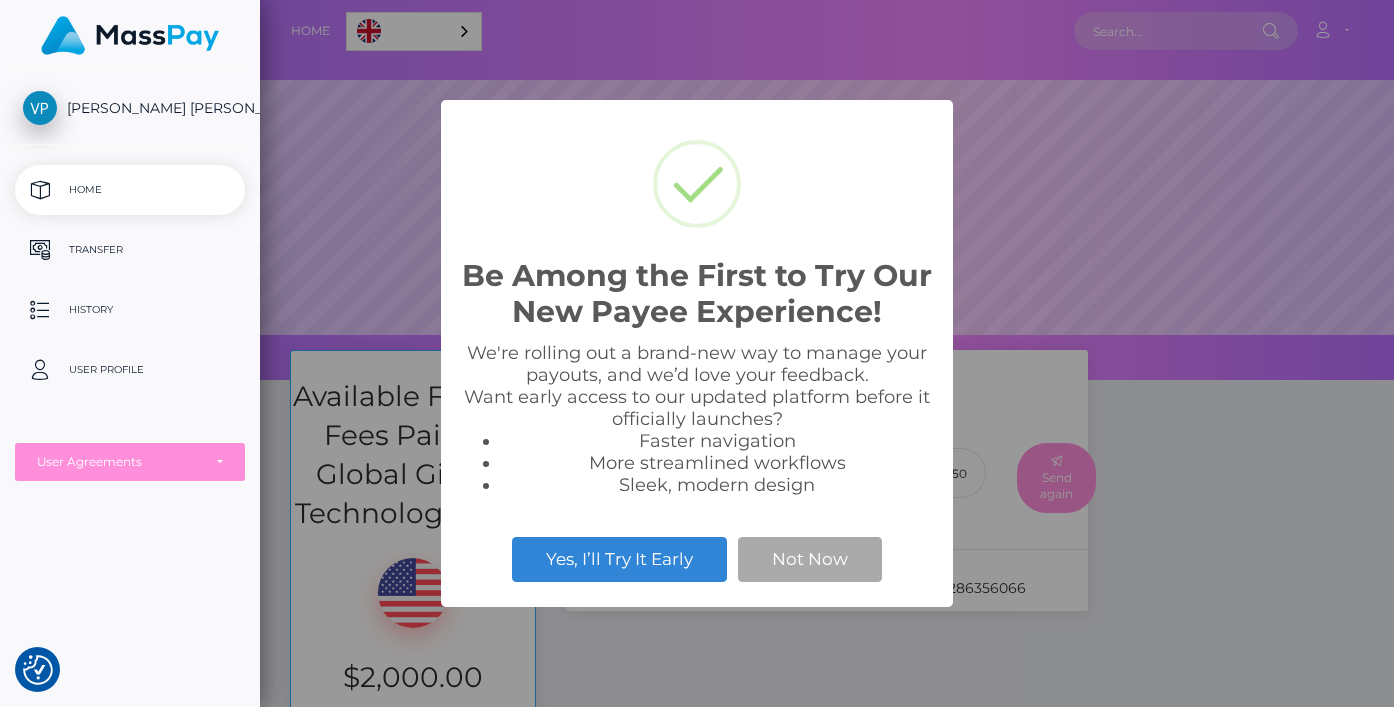 scroll, scrollTop: 0, scrollLeft: 0, axis: both 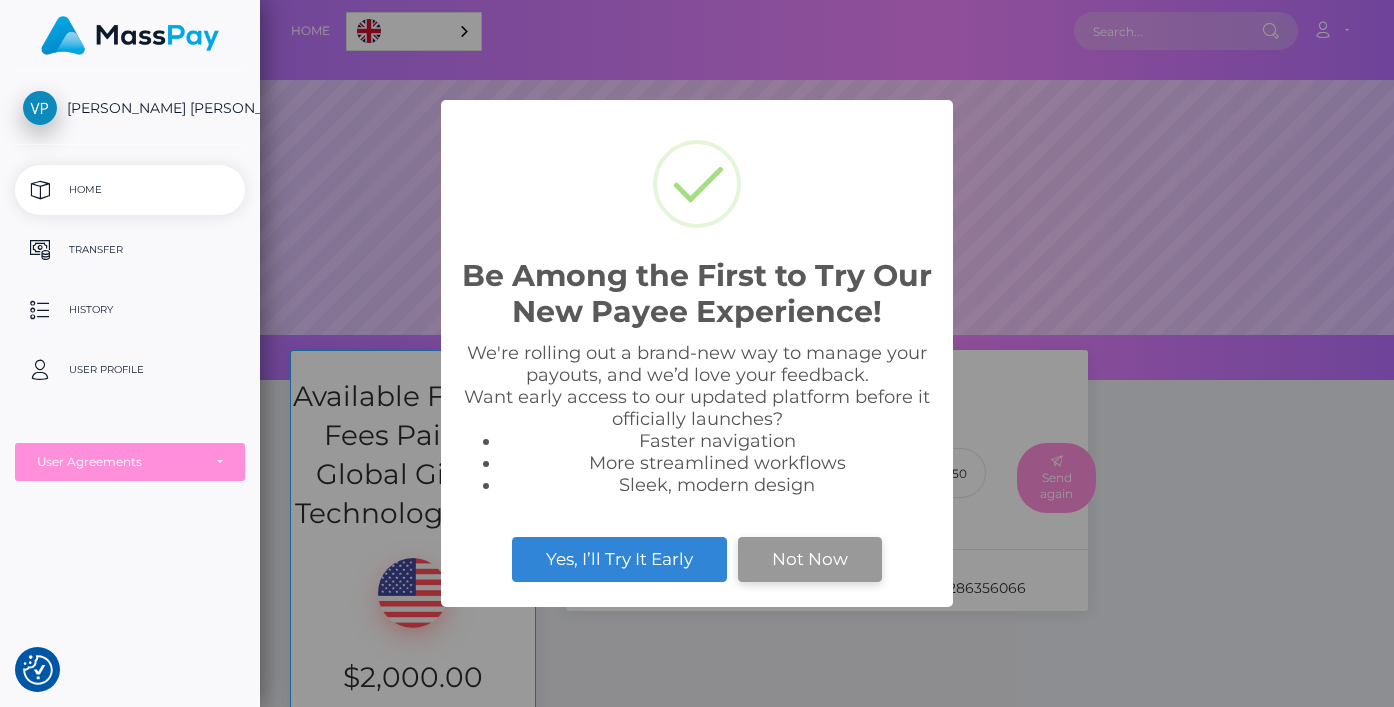 click on "Not Now" at bounding box center (810, 559) 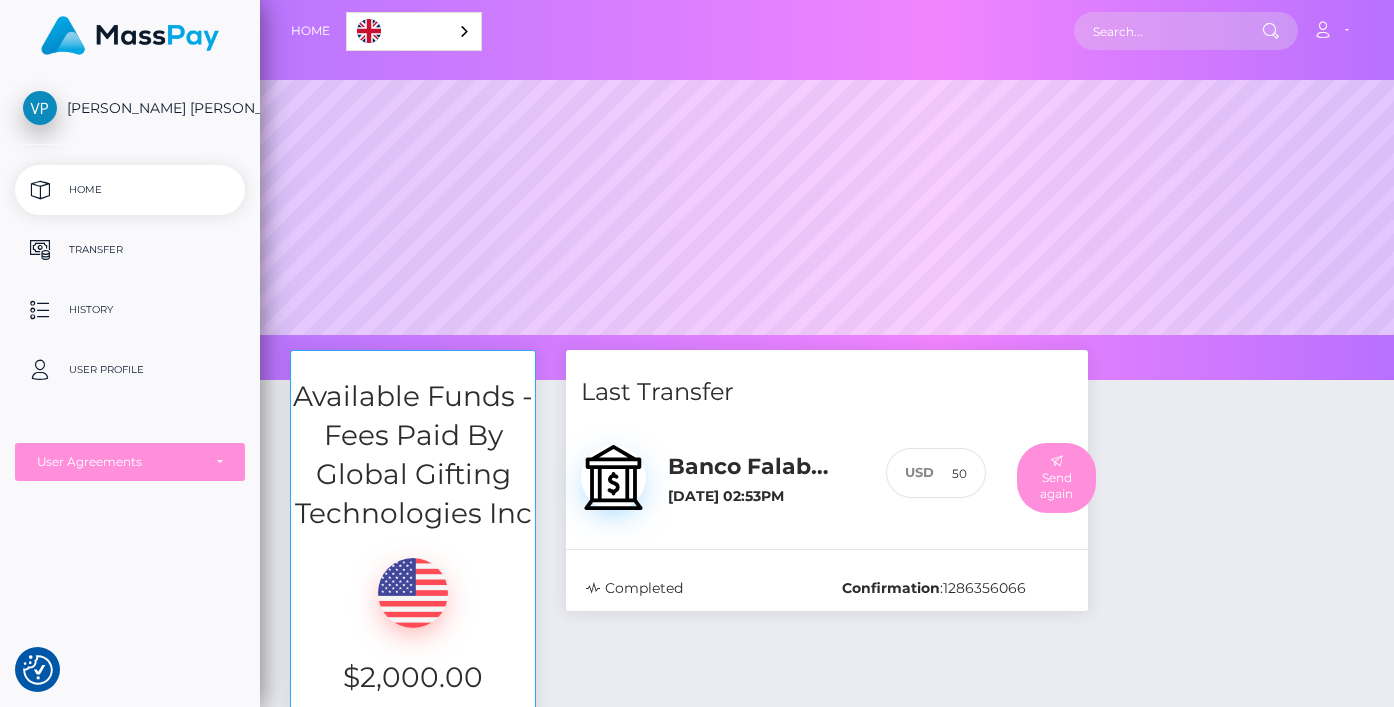 scroll, scrollTop: 0, scrollLeft: 0, axis: both 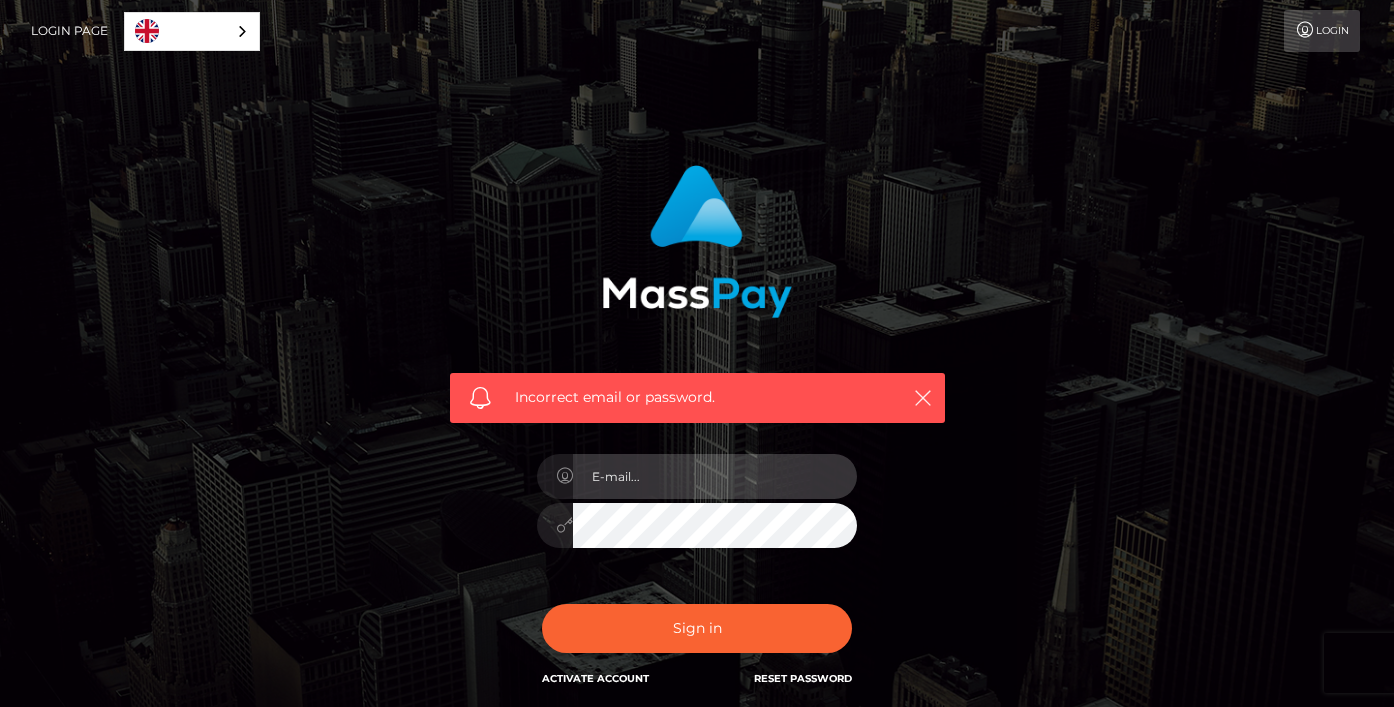 type on "kittyisonline1107@gmail.com" 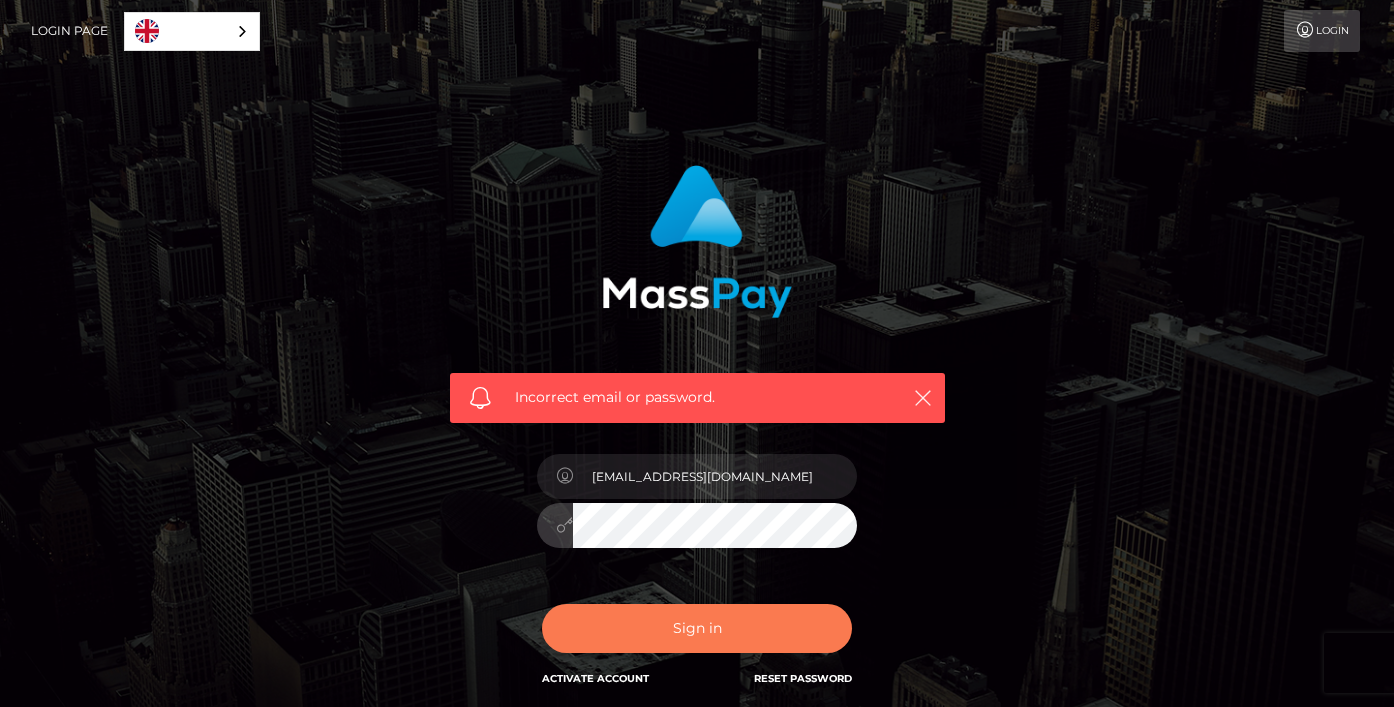 click on "Sign in" at bounding box center (697, 628) 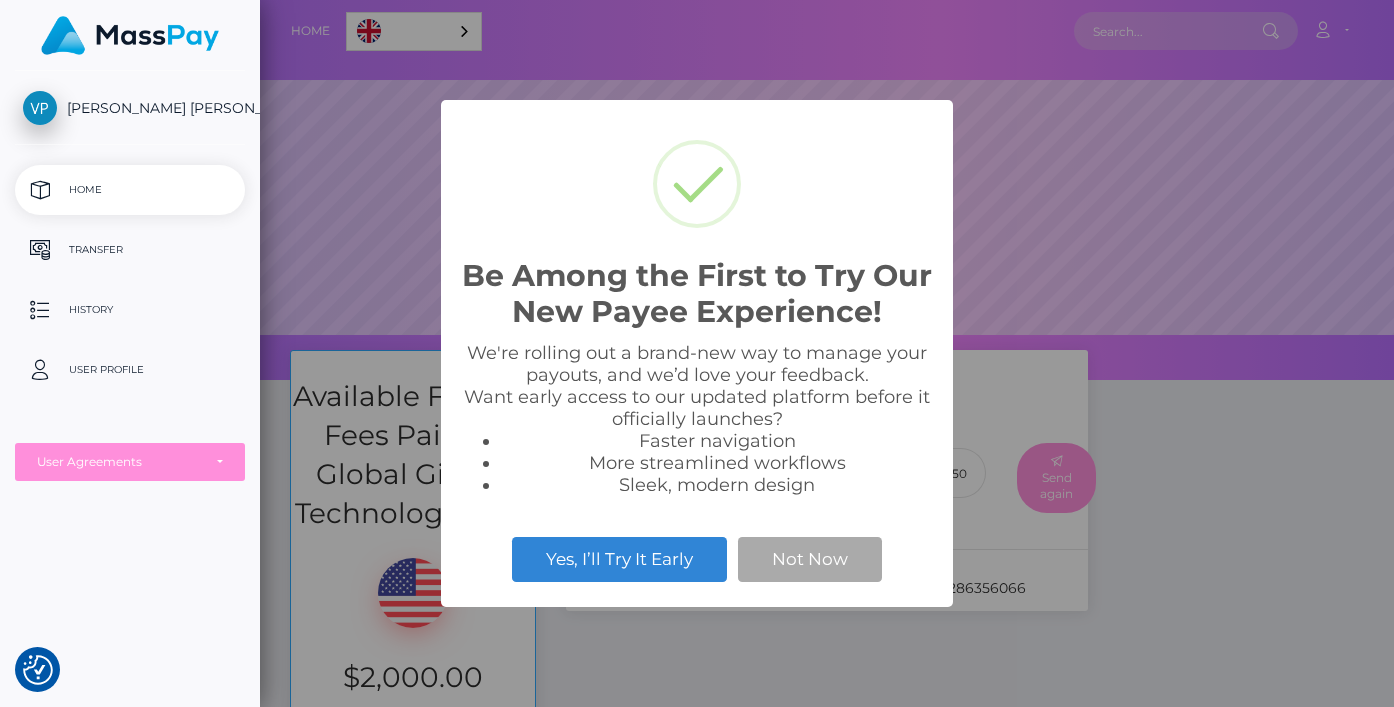 scroll, scrollTop: 0, scrollLeft: 0, axis: both 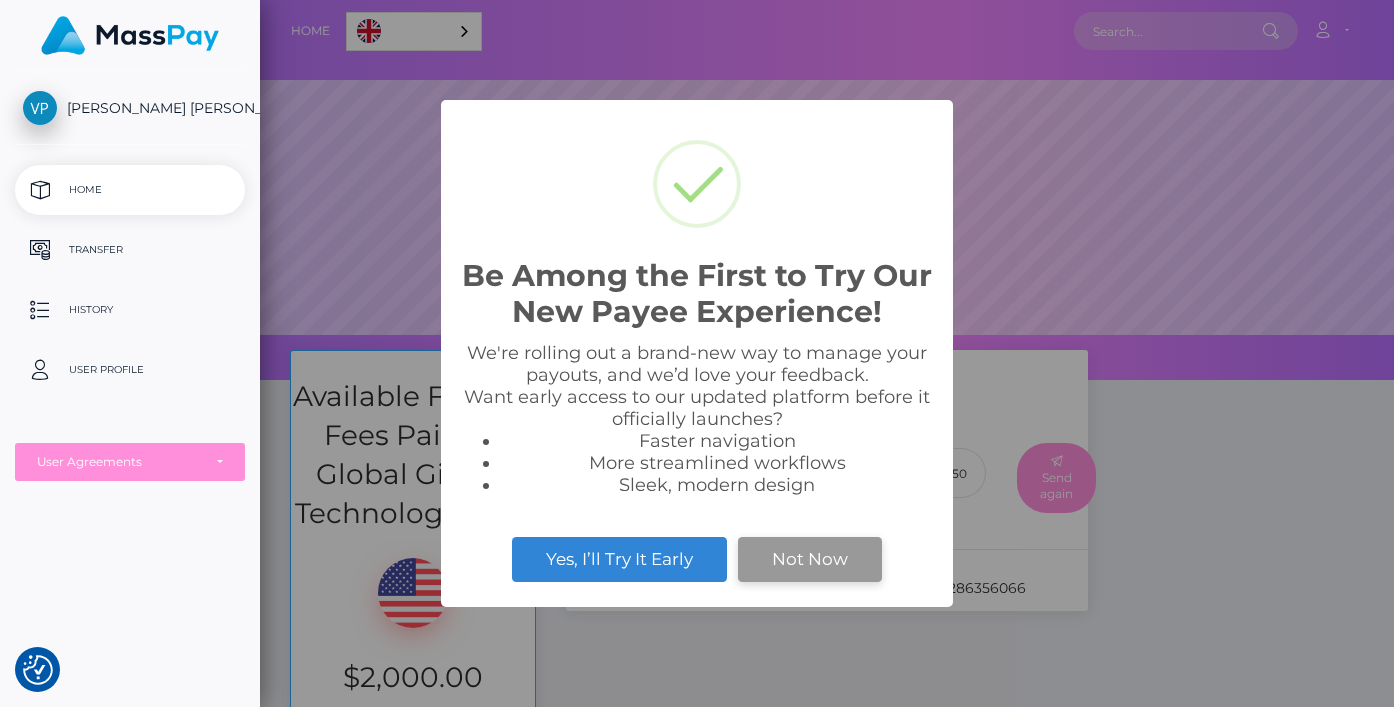 click on "Not Now" at bounding box center [810, 559] 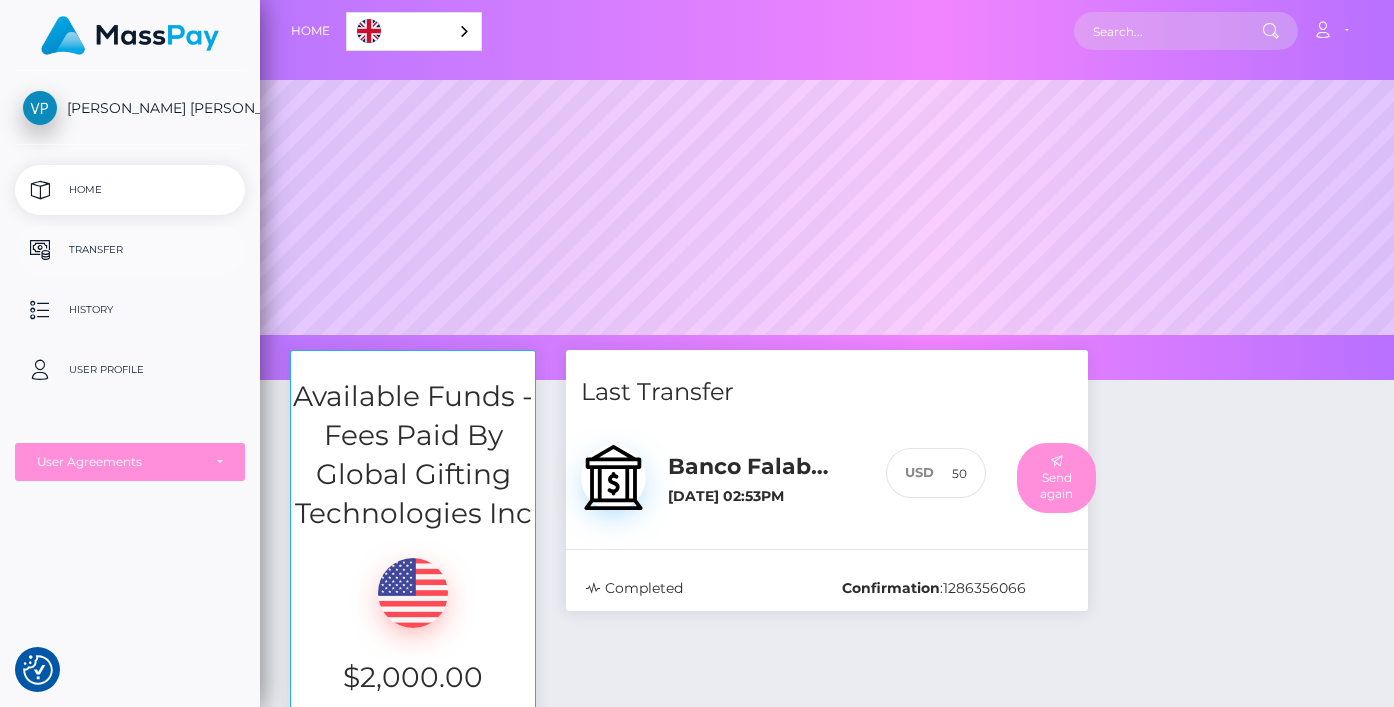 click on "Transfer" at bounding box center (130, 250) 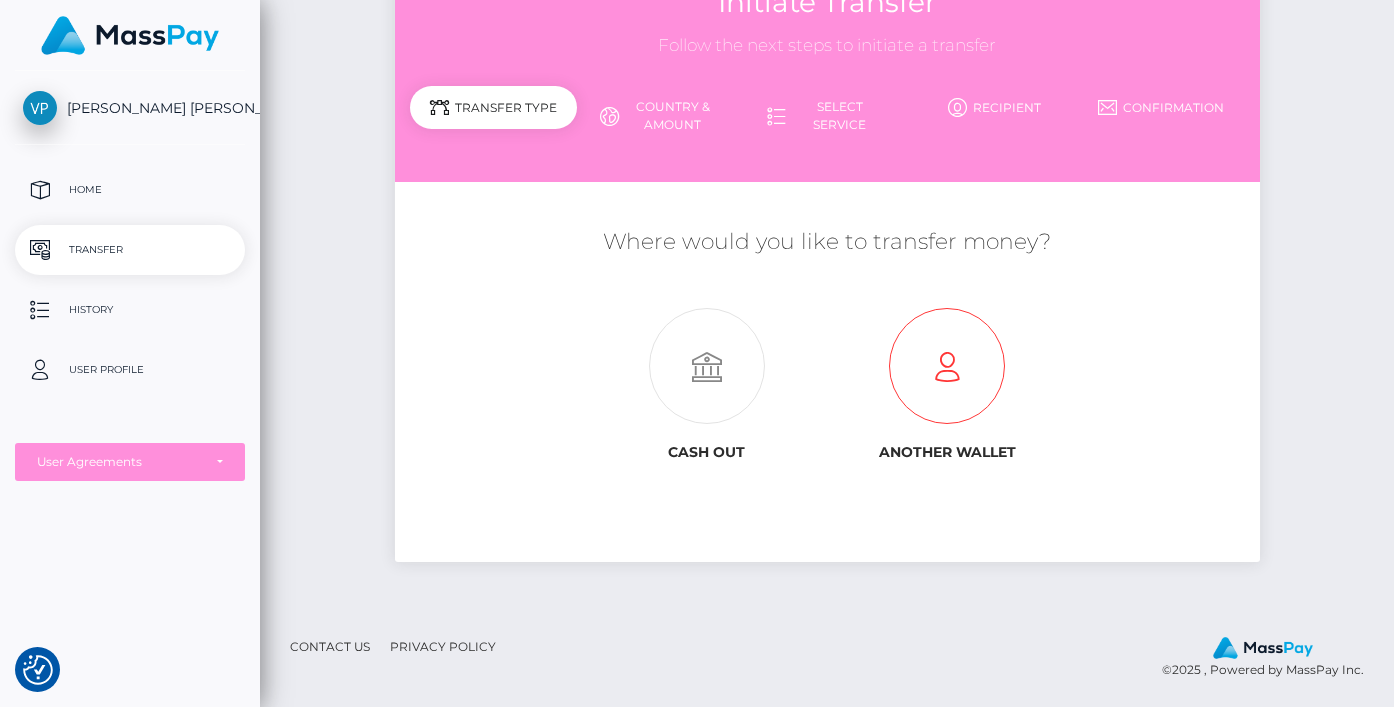 scroll, scrollTop: 67, scrollLeft: 0, axis: vertical 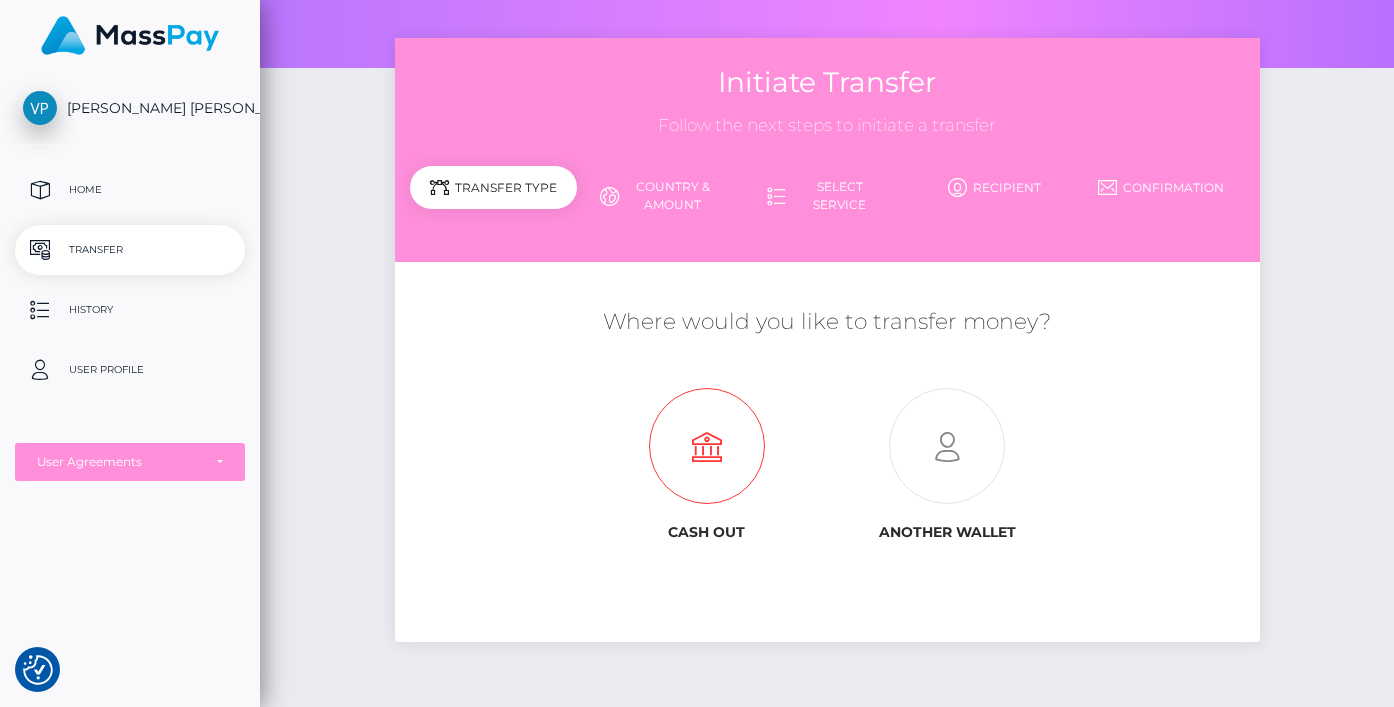 click at bounding box center [707, 447] 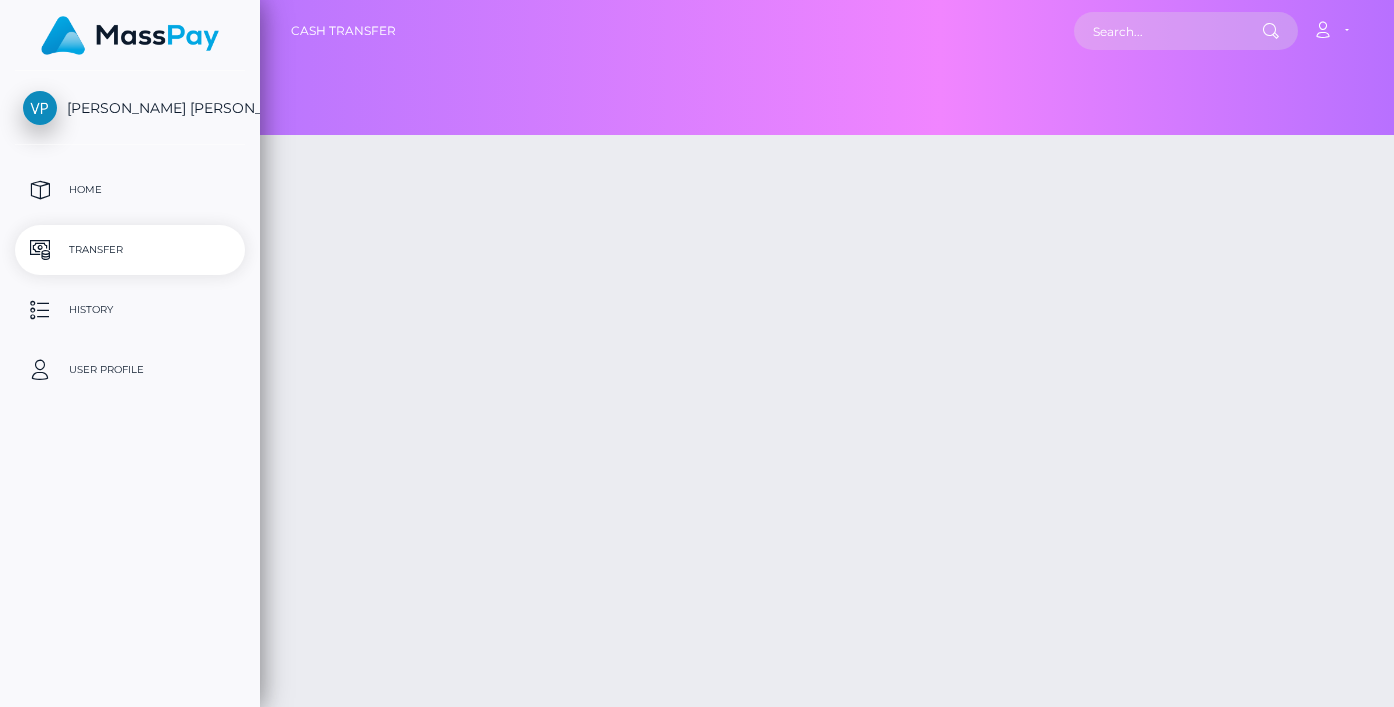 type on "2000" 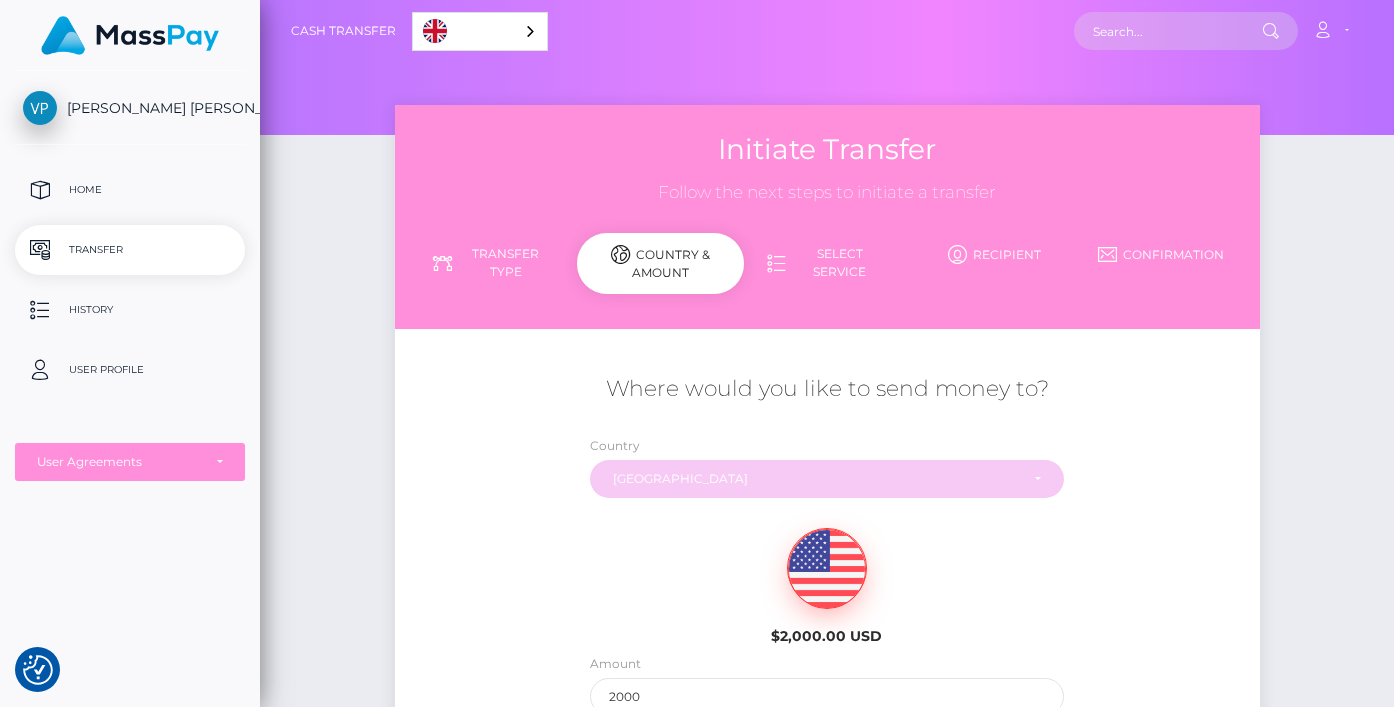 click on "[GEOGRAPHIC_DATA]" at bounding box center (816, 479) 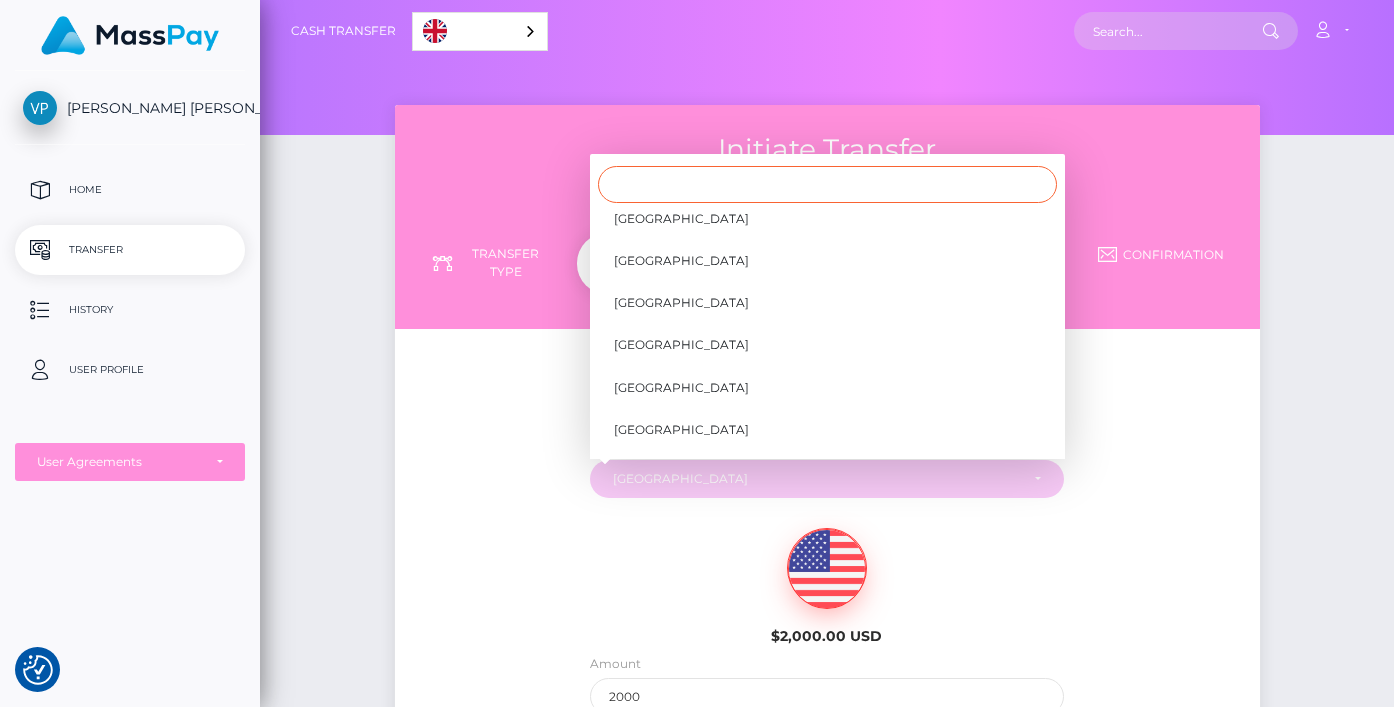 click at bounding box center (827, 184) 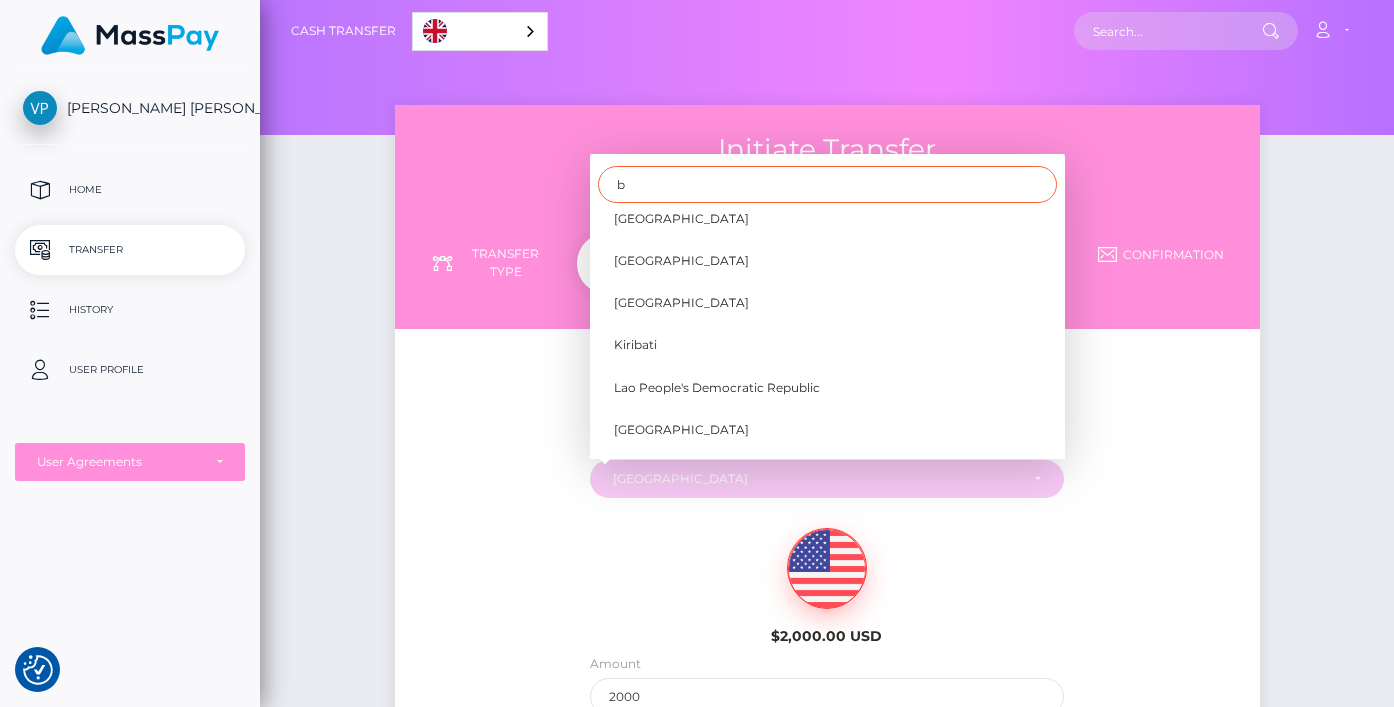 scroll, scrollTop: 0, scrollLeft: 0, axis: both 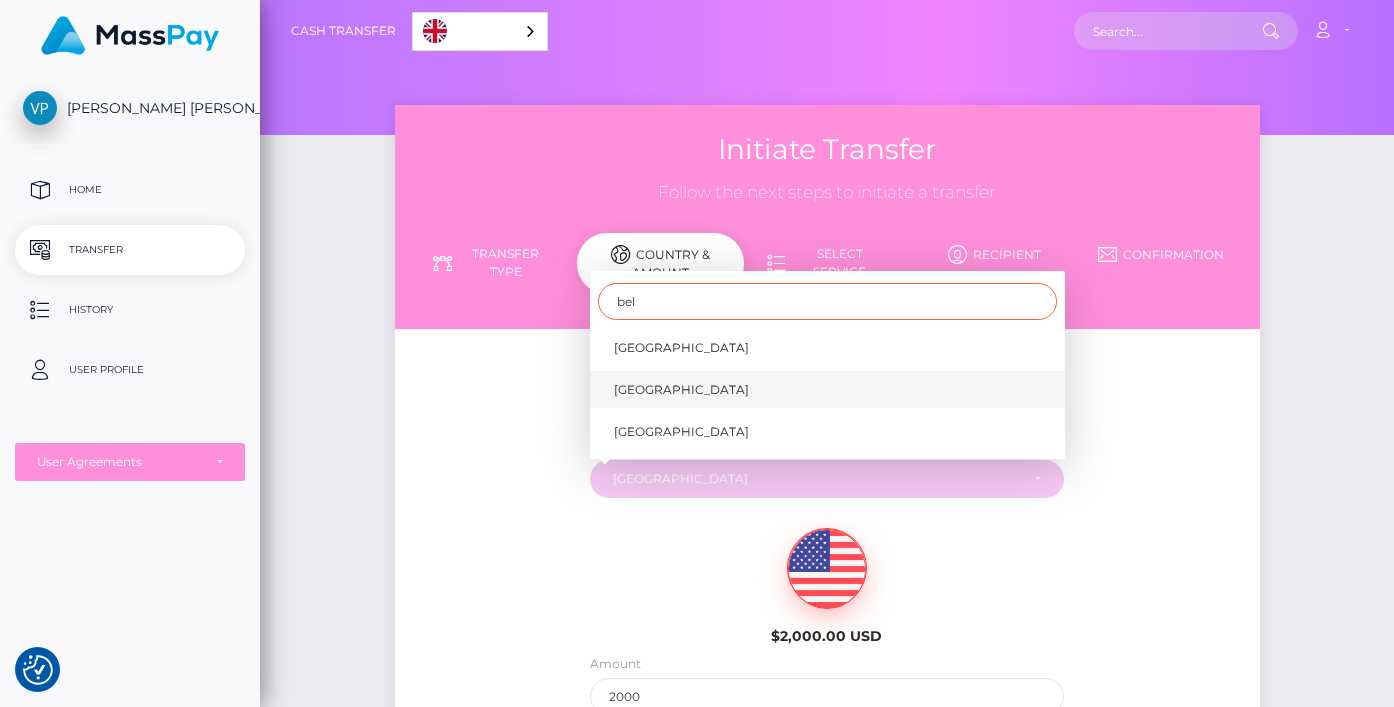 type on "bel" 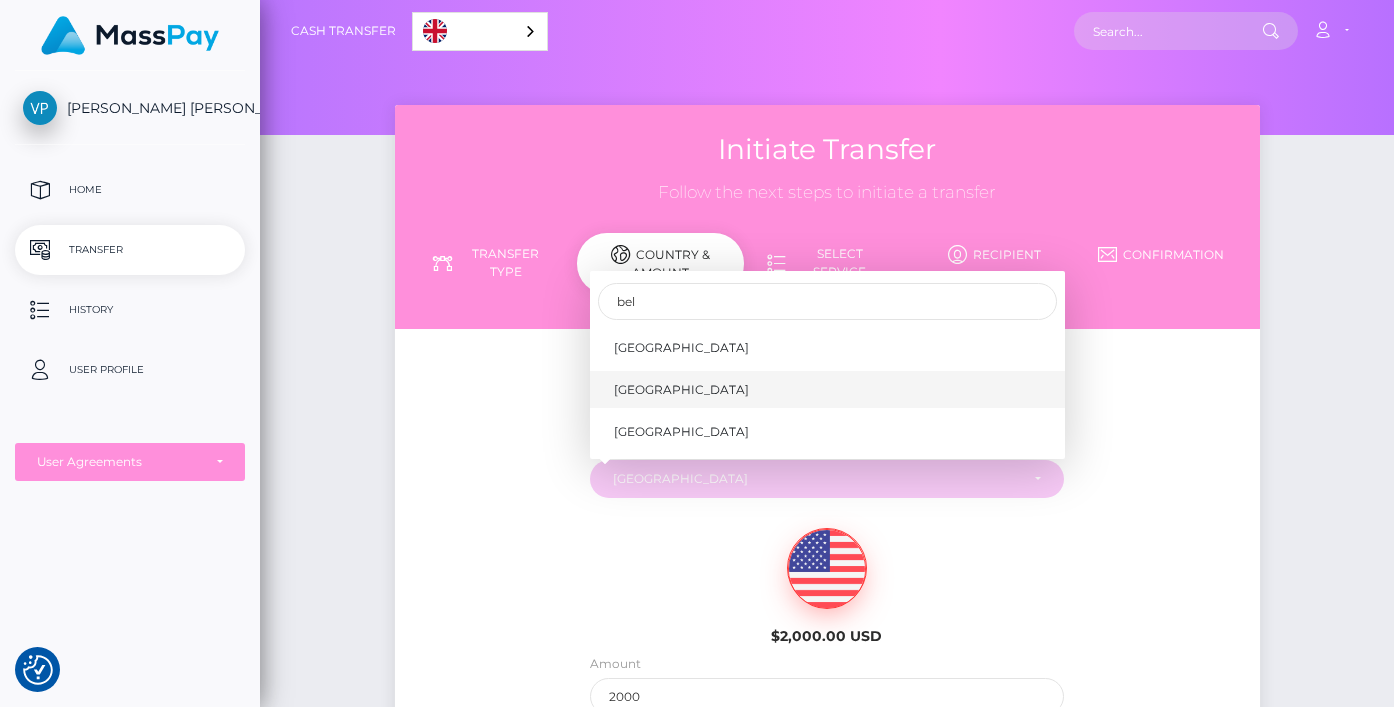 click on "Belgium" at bounding box center (681, 390) 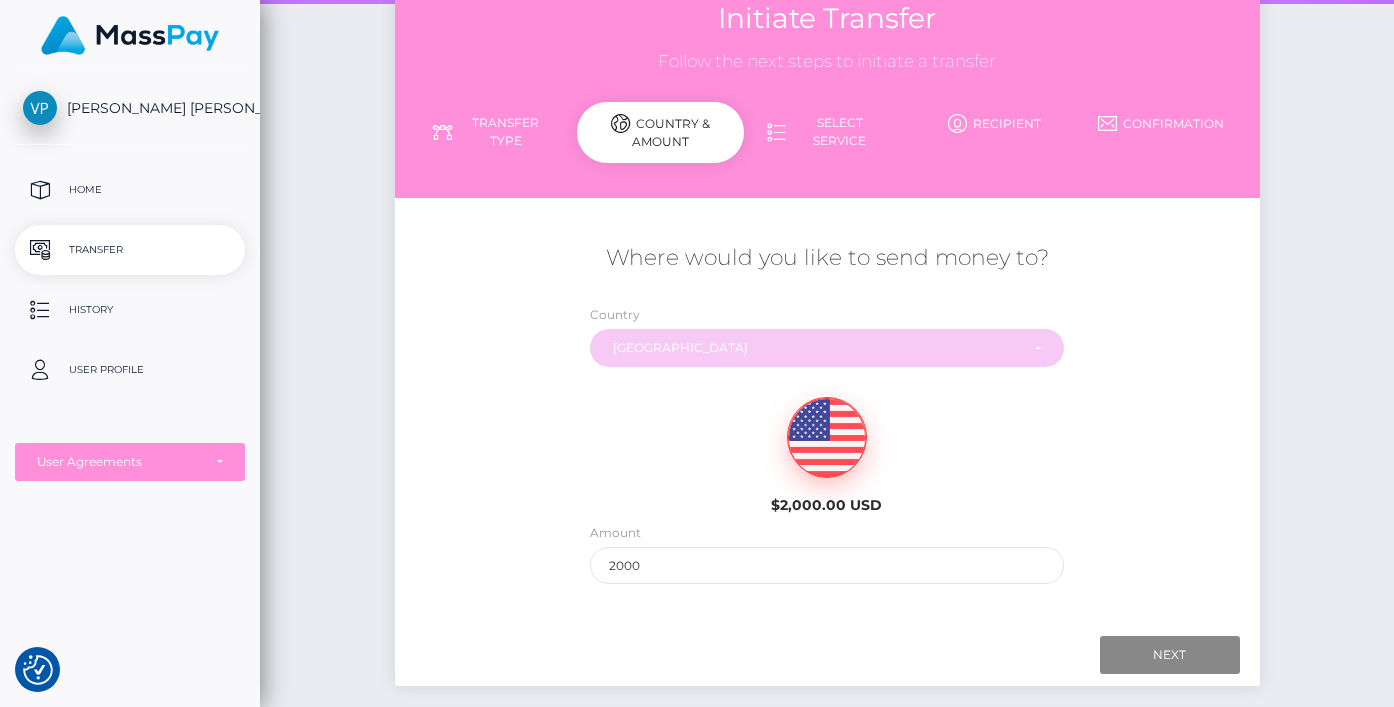 scroll, scrollTop: 133, scrollLeft: 0, axis: vertical 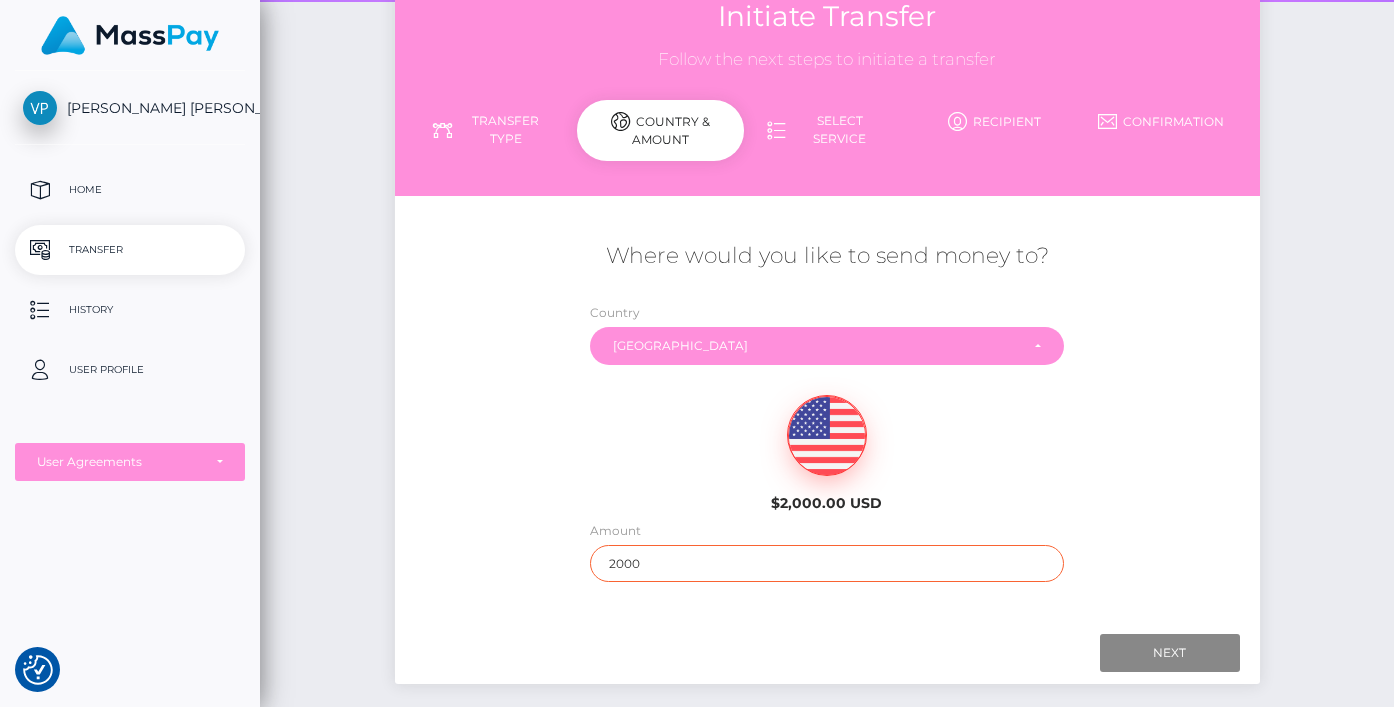 drag, startPoint x: 650, startPoint y: 556, endPoint x: 590, endPoint y: 555, distance: 60.00833 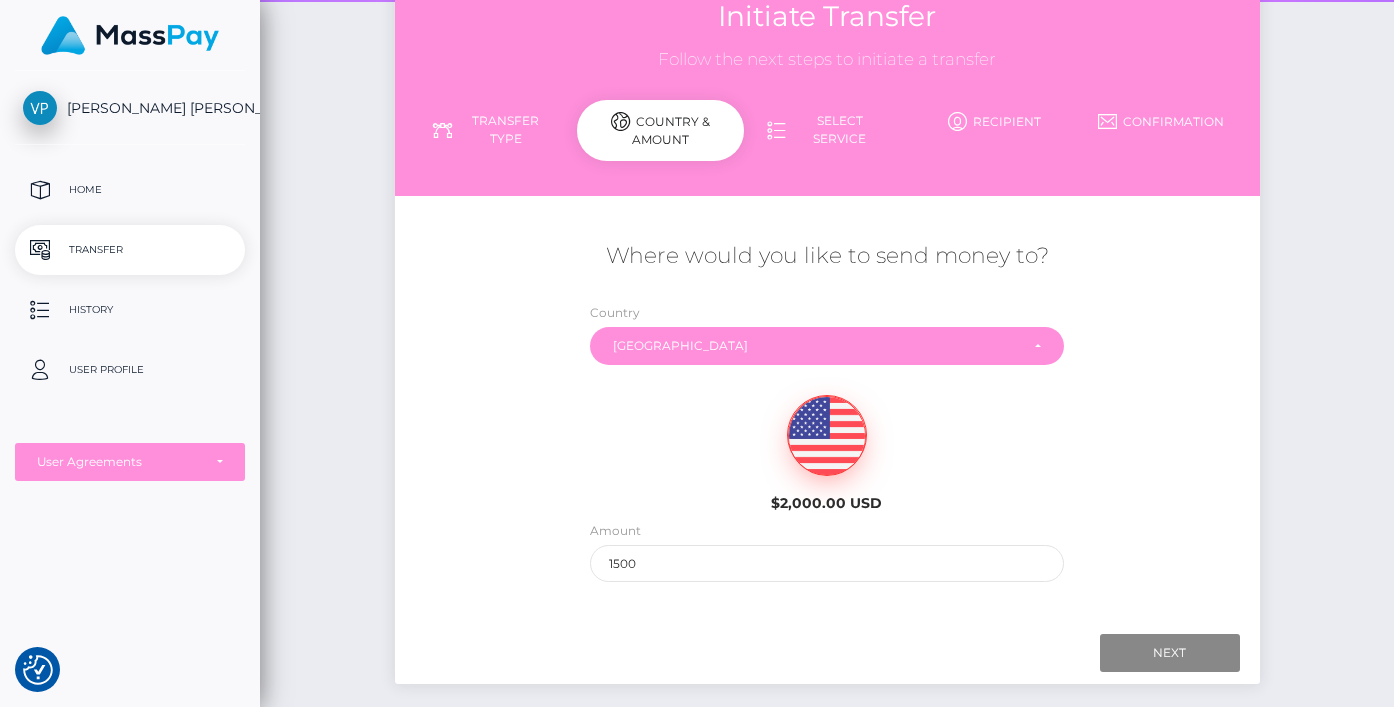 click on "$2,000.00 USD" at bounding box center (827, 447) 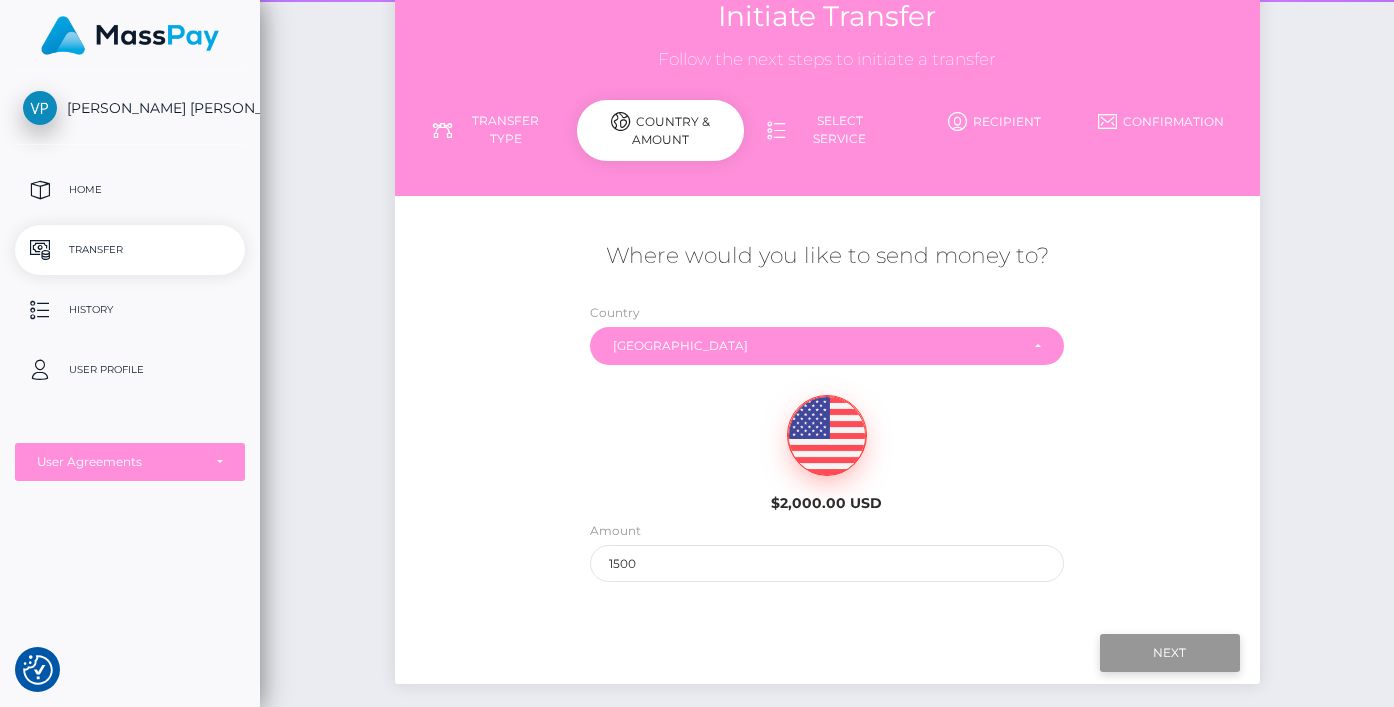 click on "Next" at bounding box center (1170, 653) 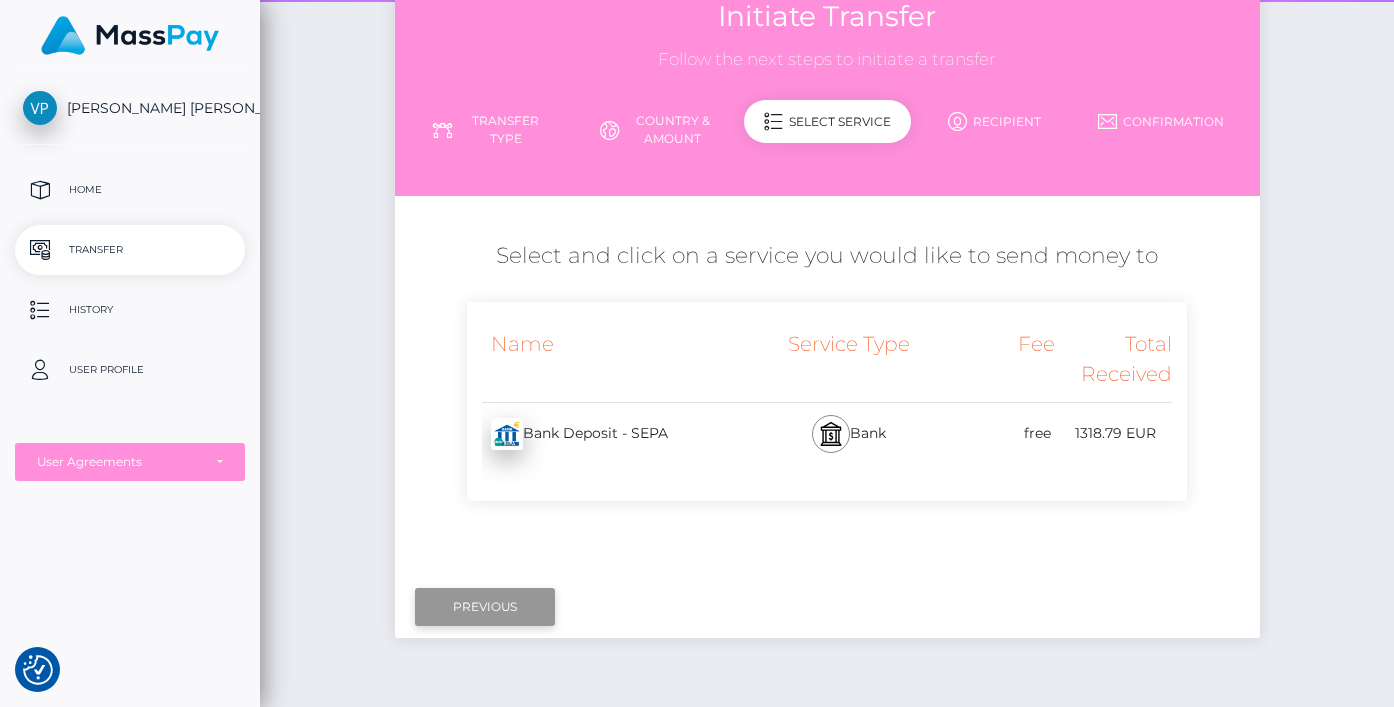 click on "Previous" at bounding box center [485, 607] 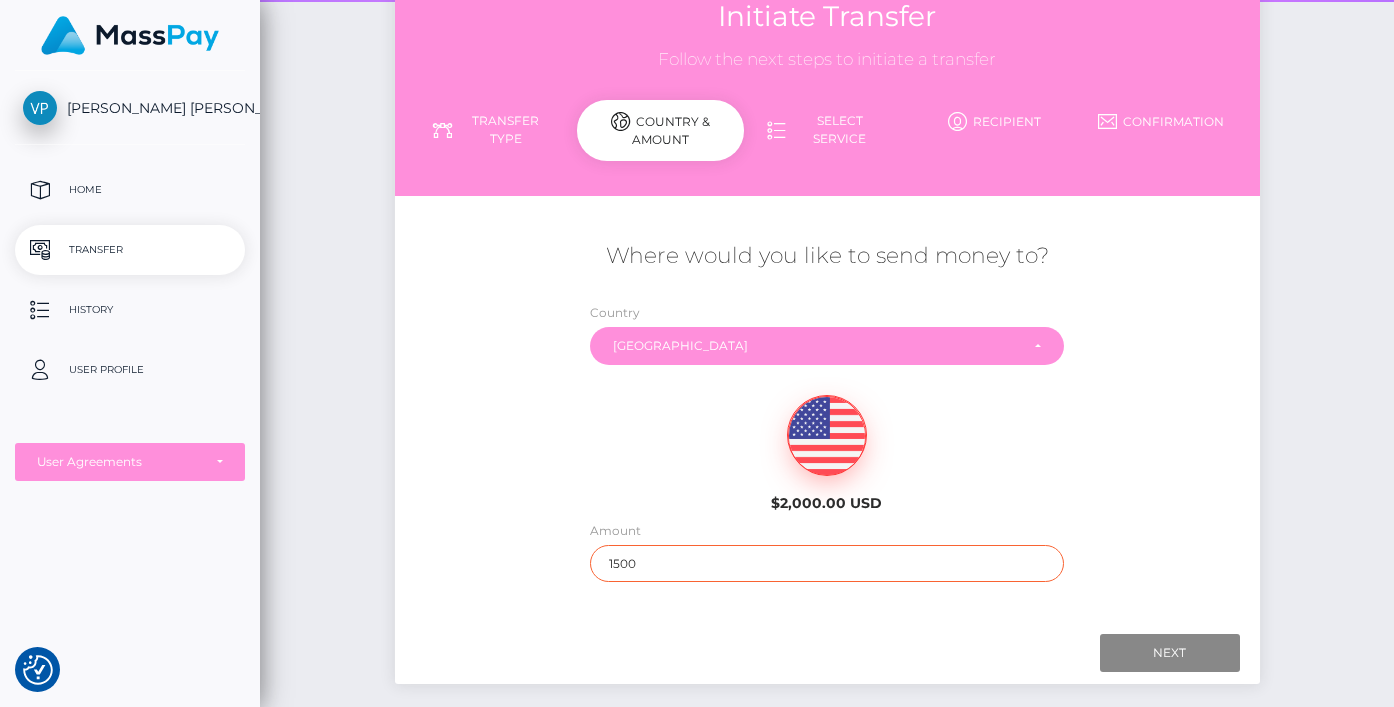 click on "1500" at bounding box center (827, 563) 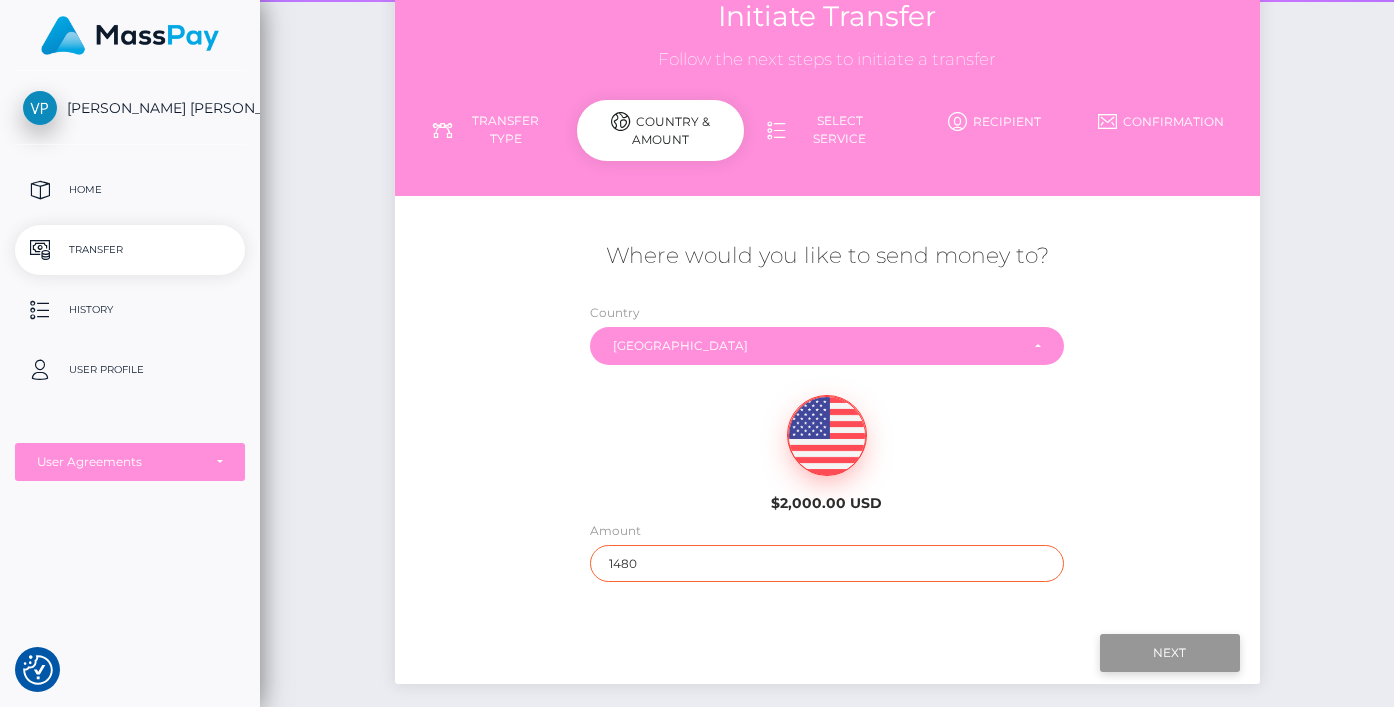 type on "1480" 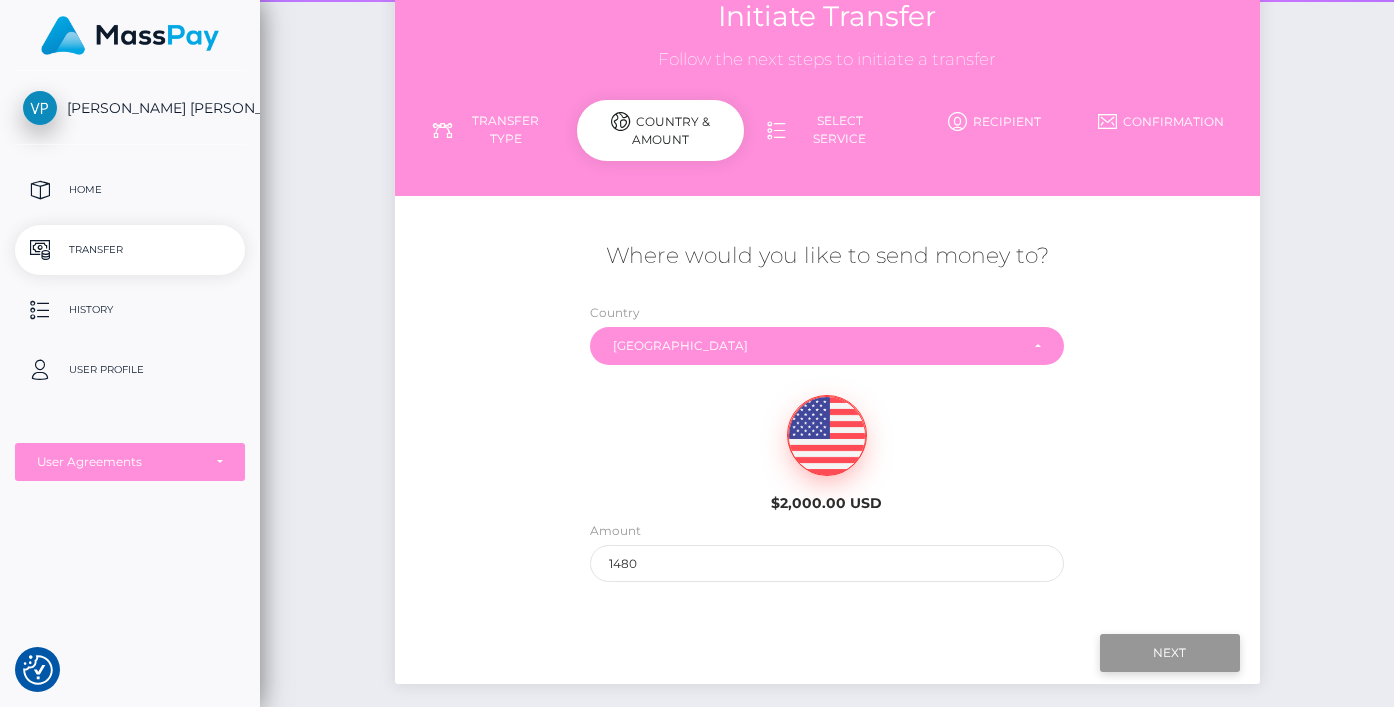 click on "Next" at bounding box center (1170, 653) 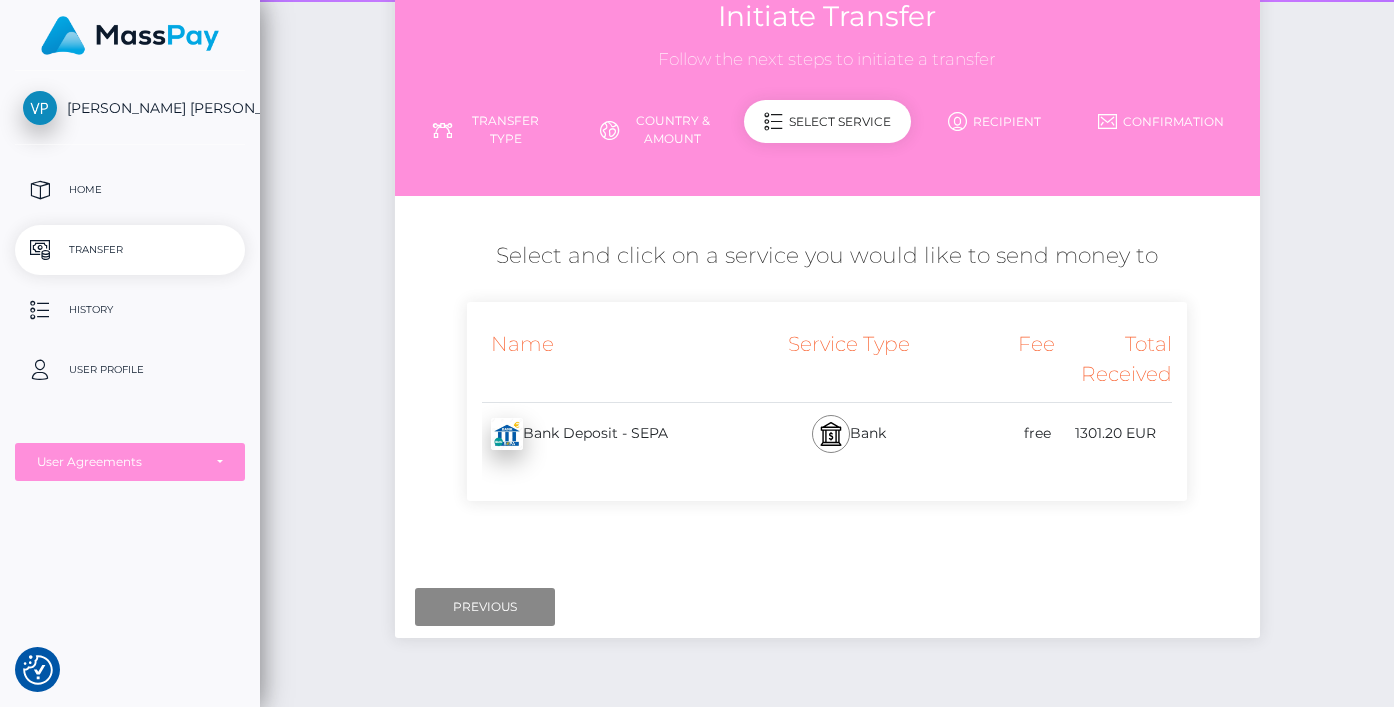 click on "Bank Deposit - SEPA  - EUR" at bounding box center [614, 434] 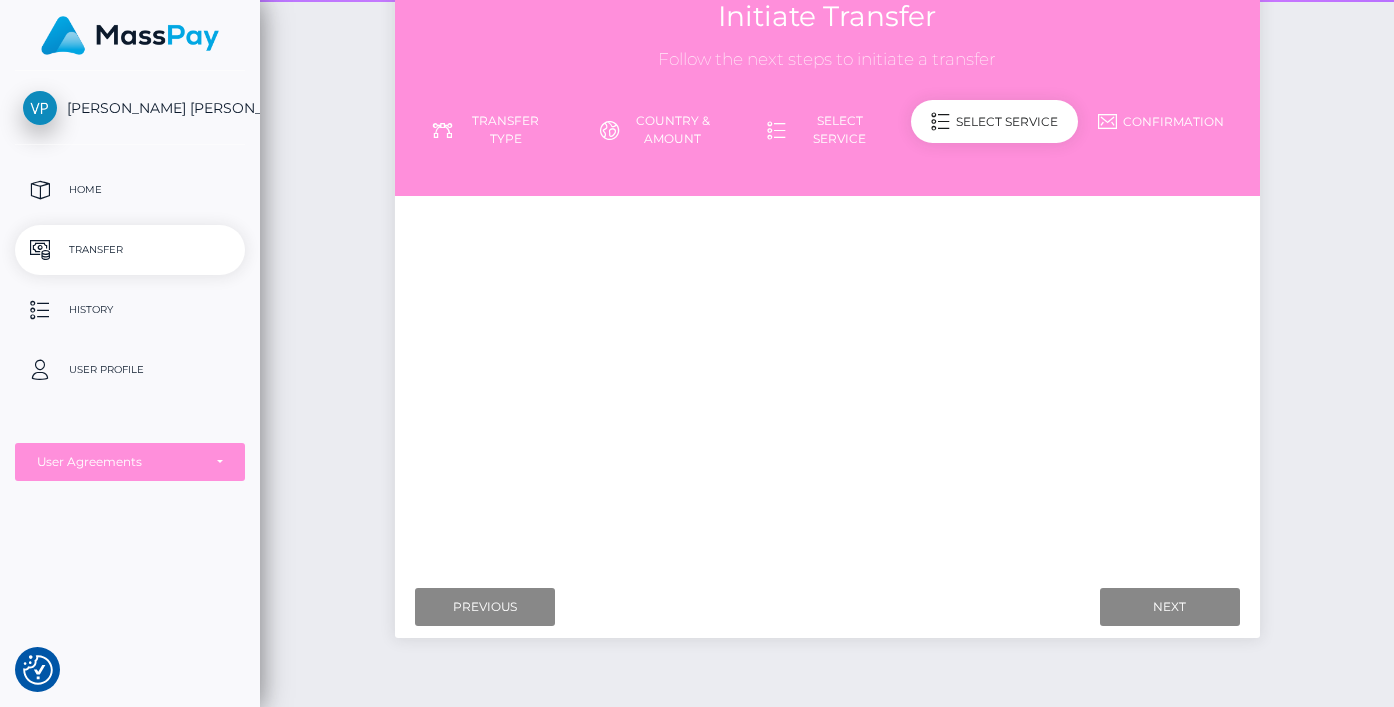 scroll, scrollTop: 0, scrollLeft: 0, axis: both 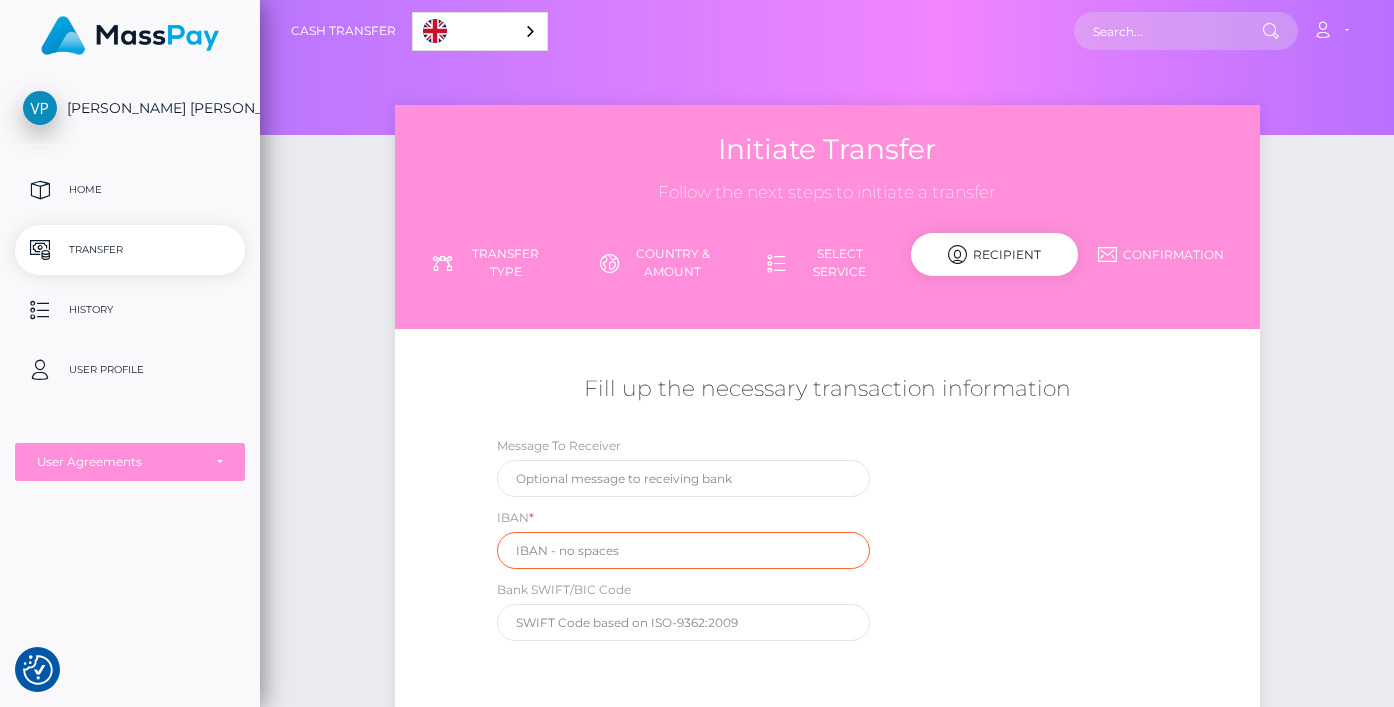 click at bounding box center [683, 550] 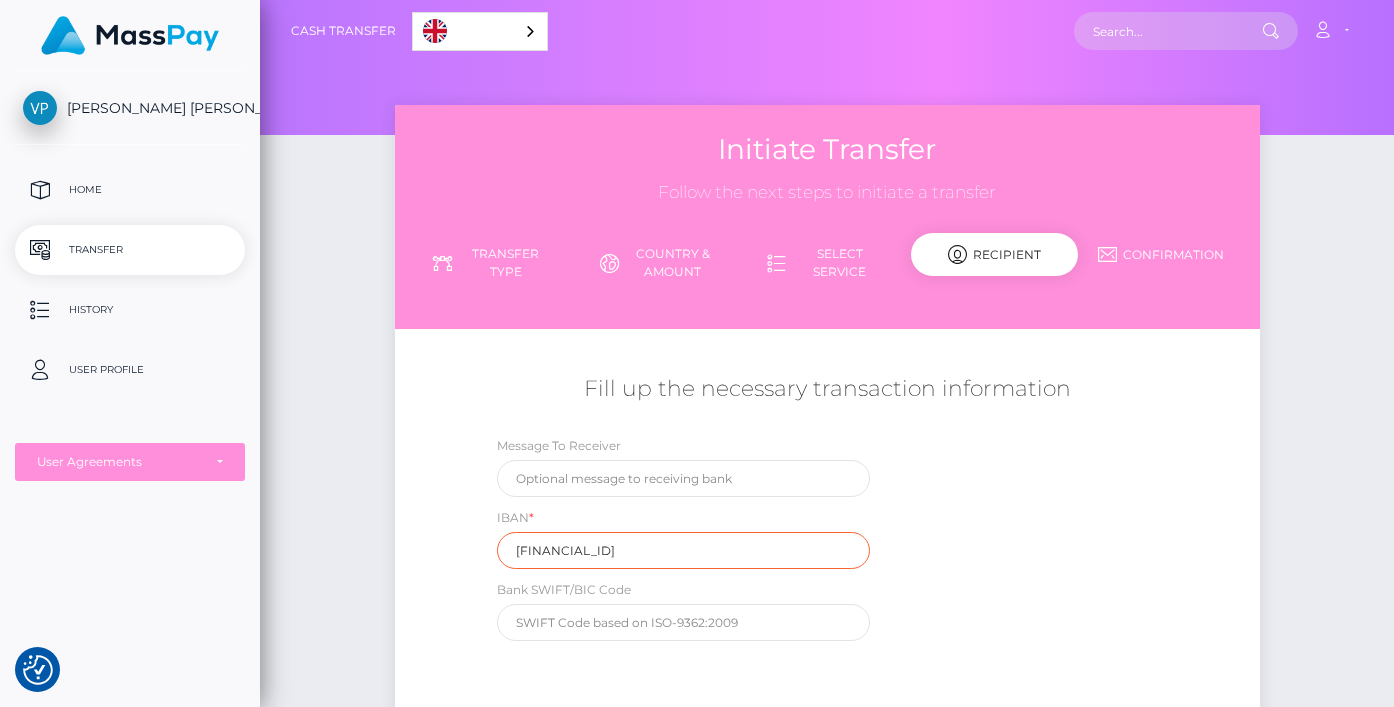 type on "BE83967310337015" 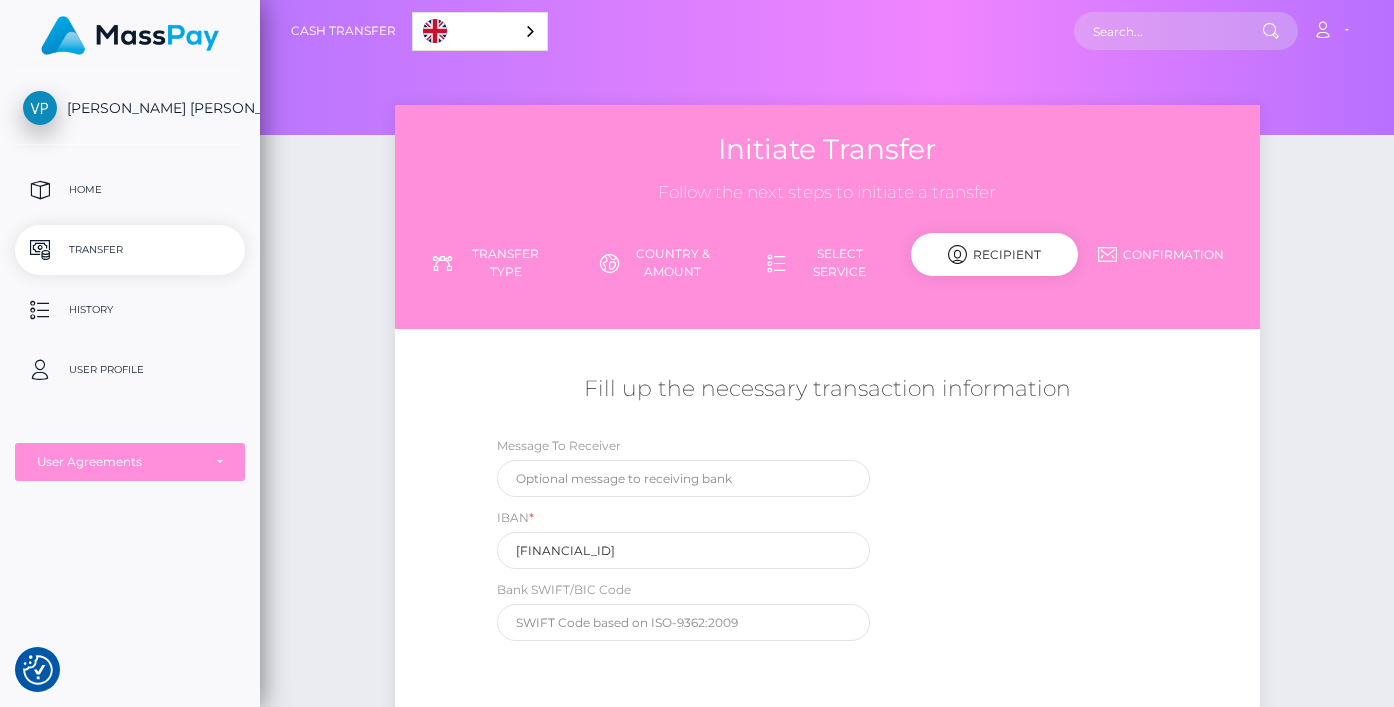 click on "Message To Receiver
IBAN  *
BE83967310337015
Bank SWIFT/BIC Code" at bounding box center [827, 543] 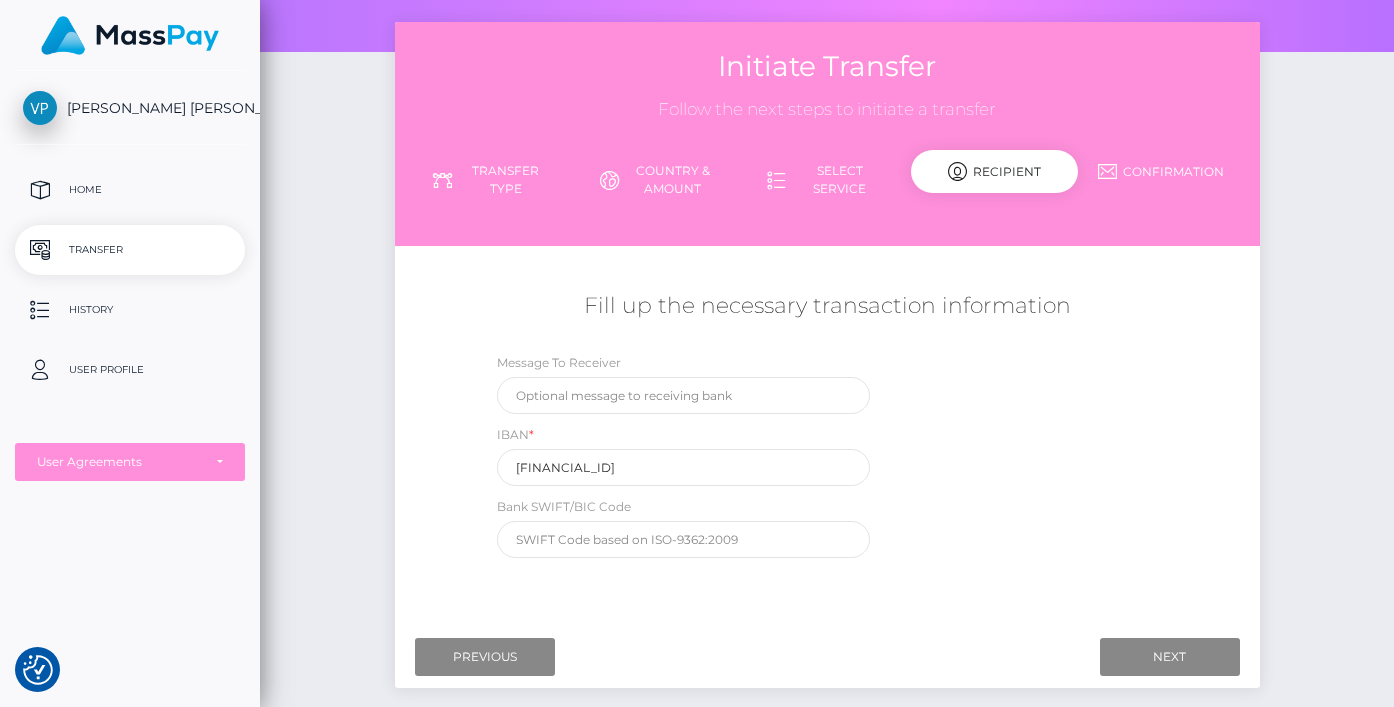 scroll, scrollTop: 105, scrollLeft: 0, axis: vertical 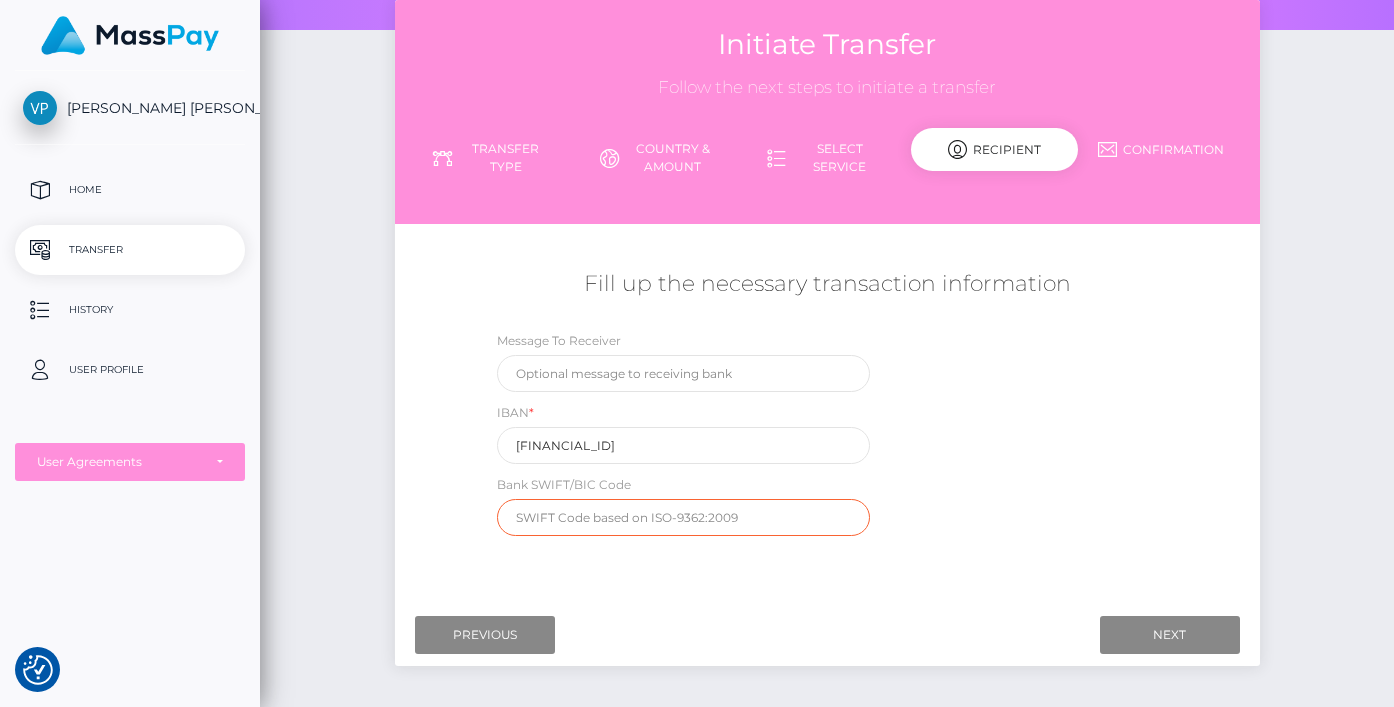 click at bounding box center [683, 517] 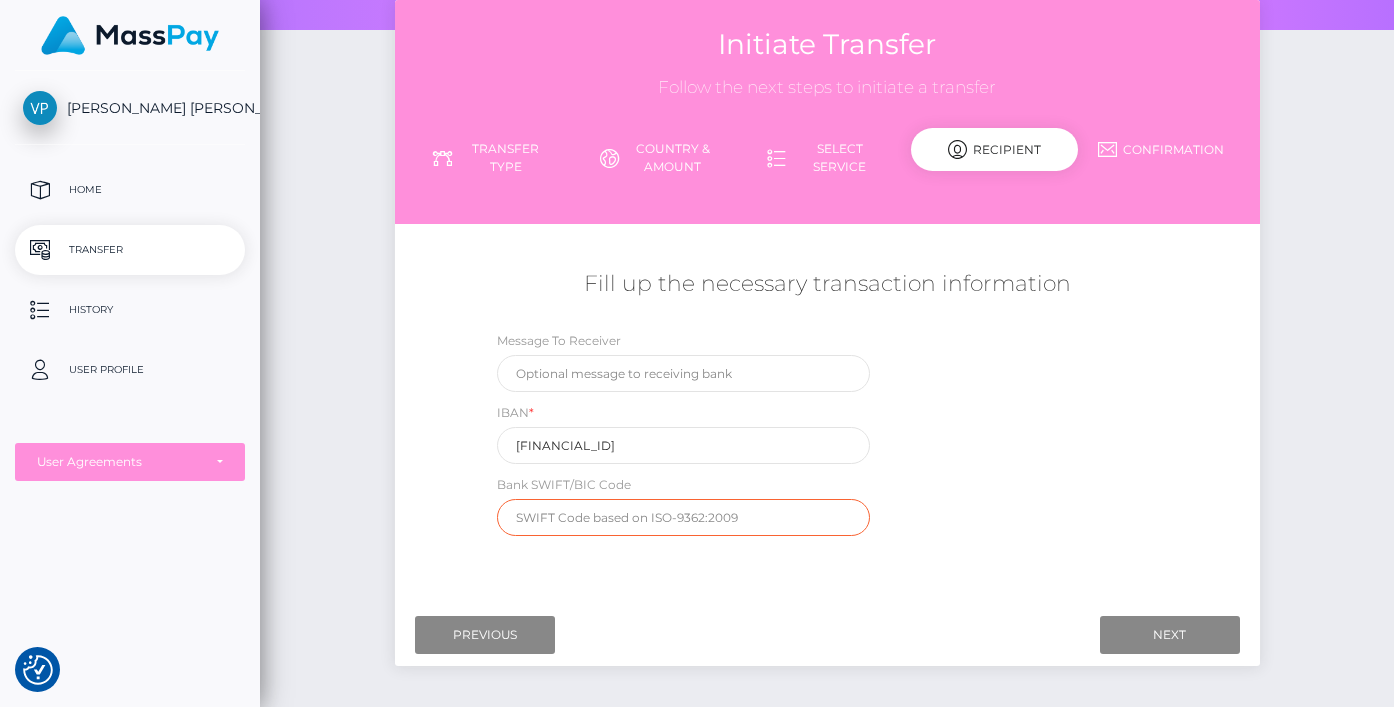 type on "t" 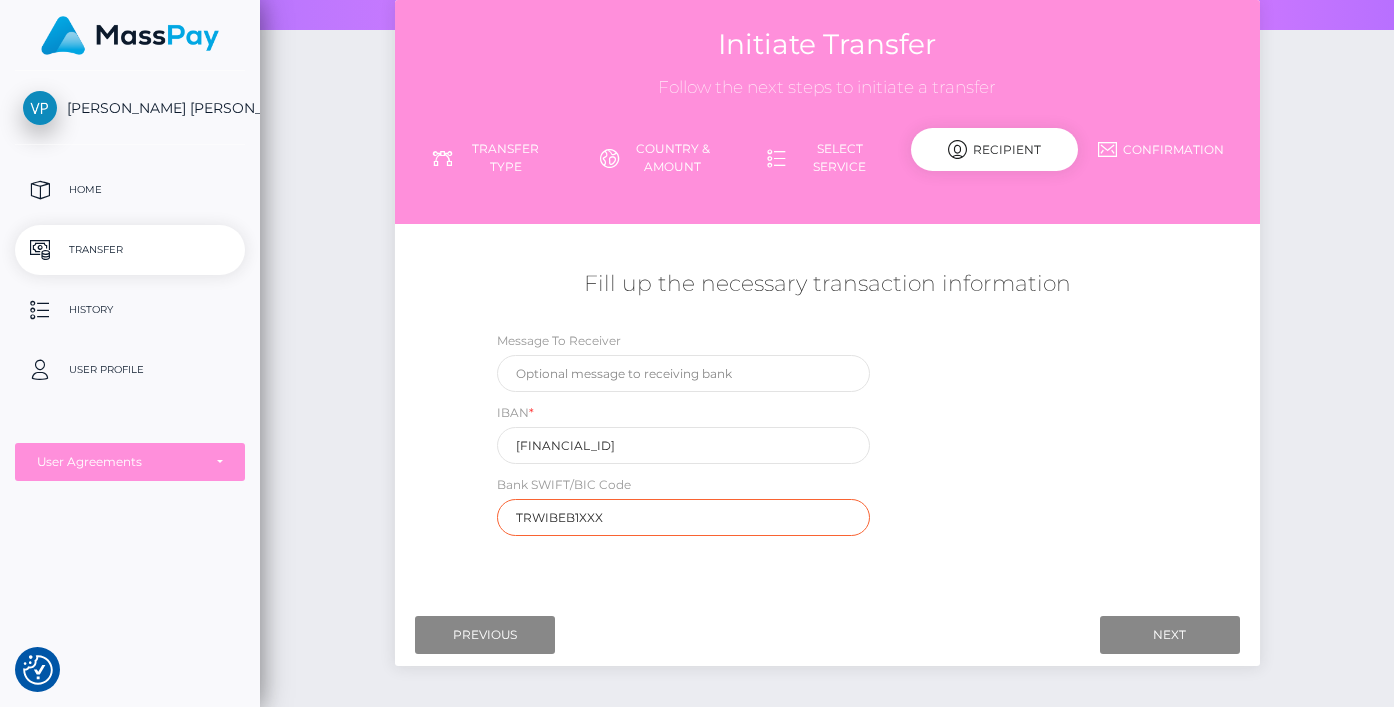 type on "TRWIBEB1XXX" 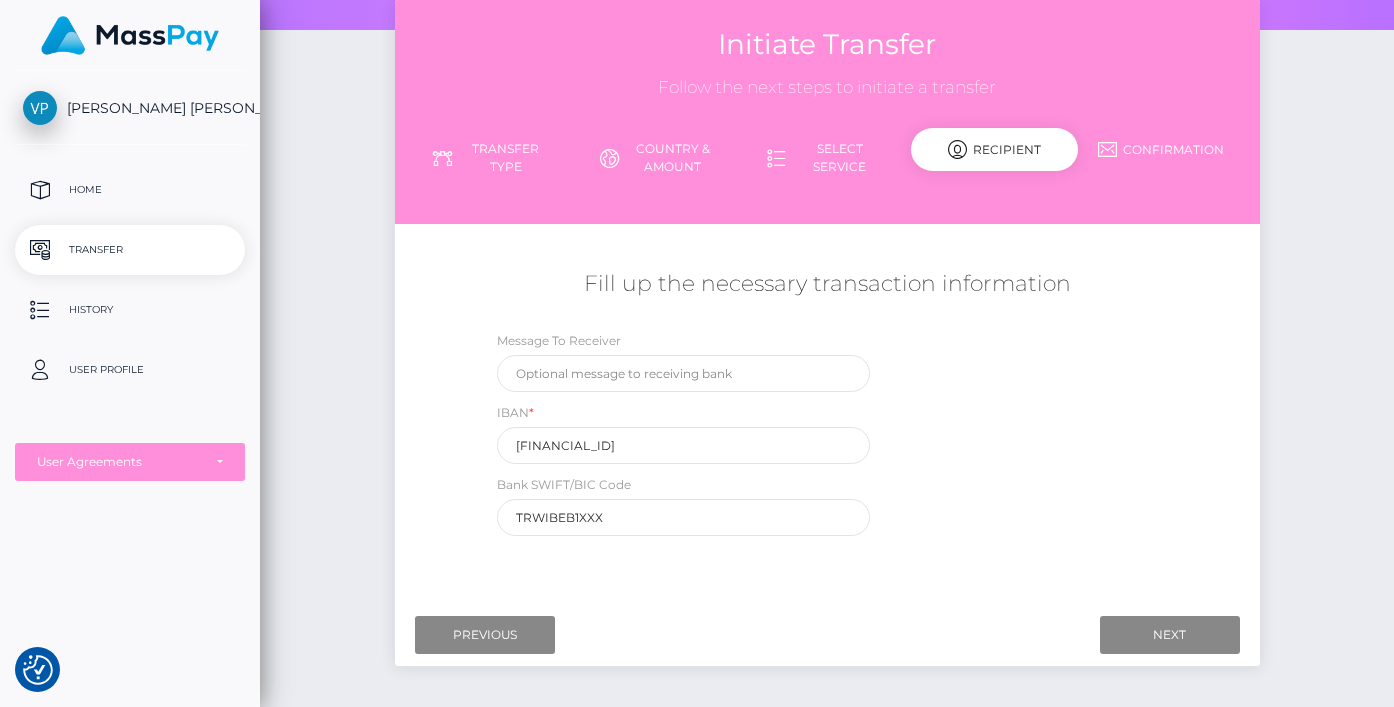click on "Message To Receiver
IBAN  *
BE83967310337015
Bank SWIFT/BIC Code
TRWIBEB1XXX" at bounding box center (827, 438) 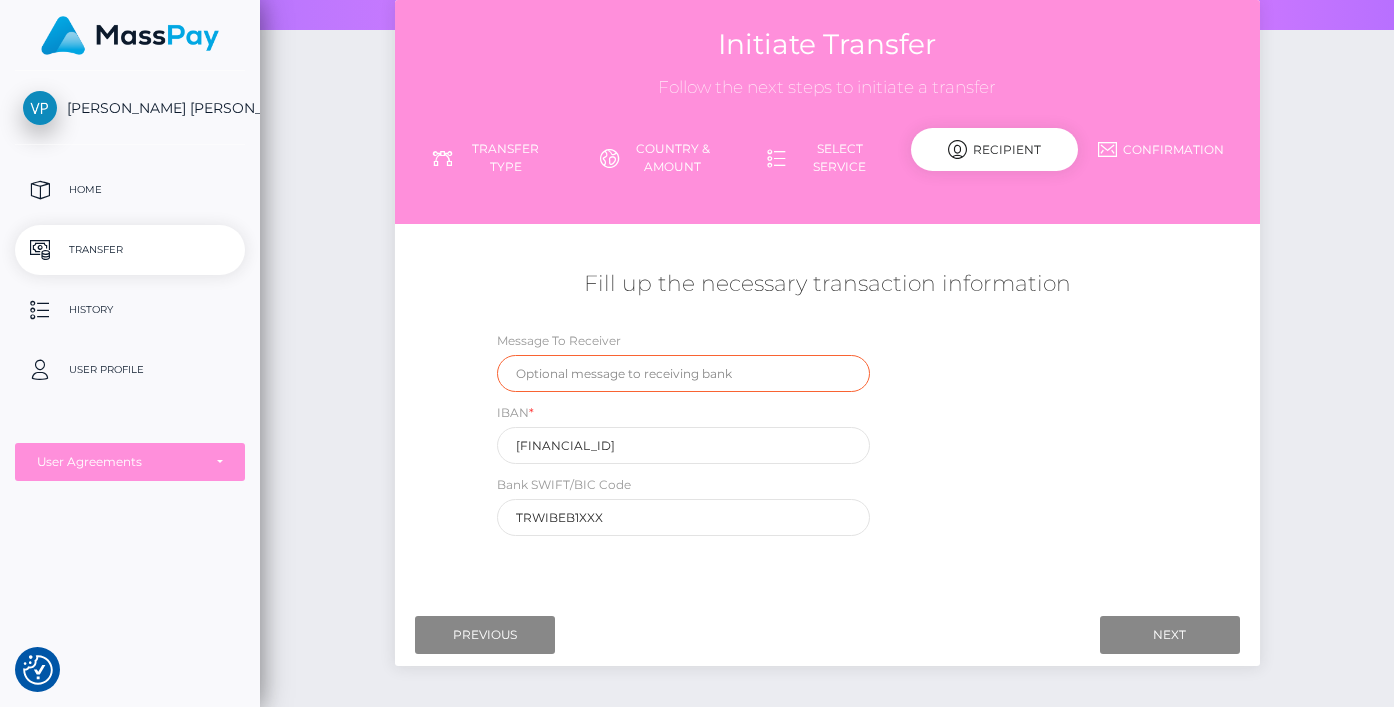 click at bounding box center [683, 373] 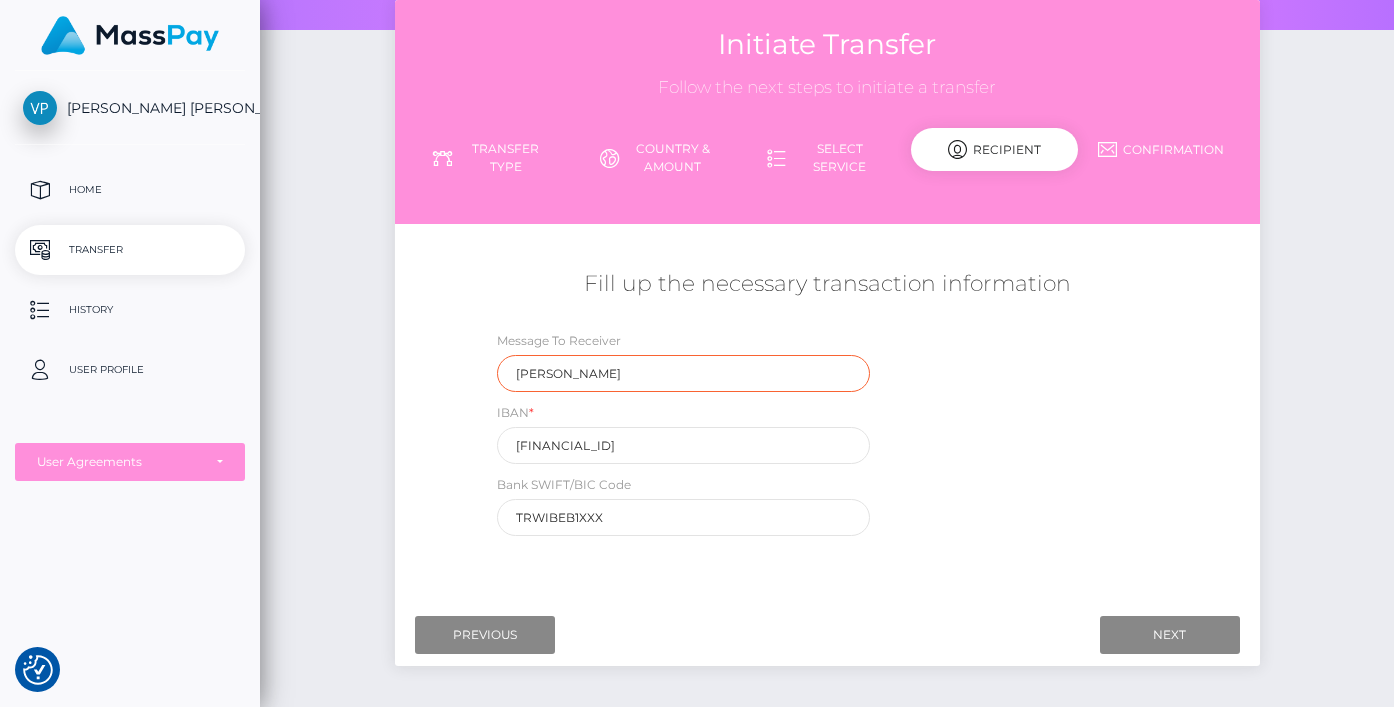 type on "Vanessa Marchant" 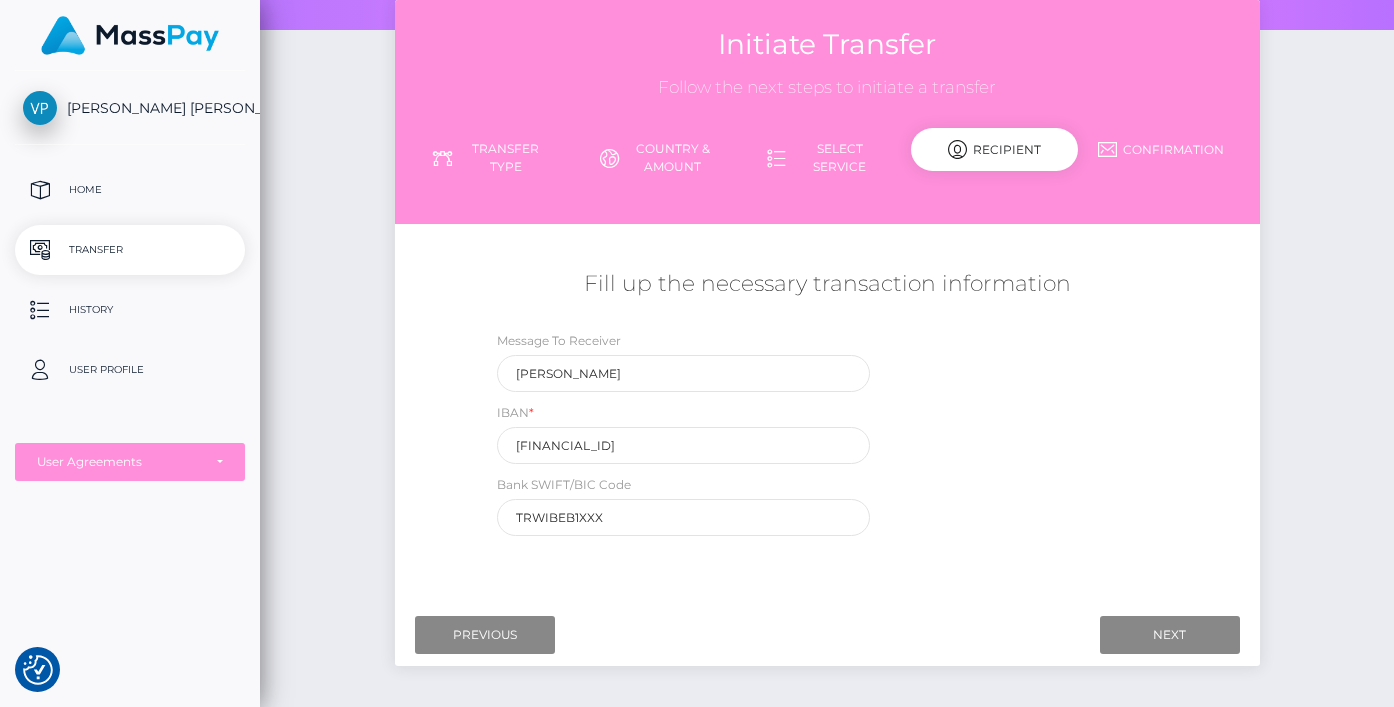 click on "Message To Receiver
Vanessa Marchant
IBAN  *
BE83967310337015
Bank SWIFT/BIC Code
TRWIBEB1XXX" at bounding box center [827, 438] 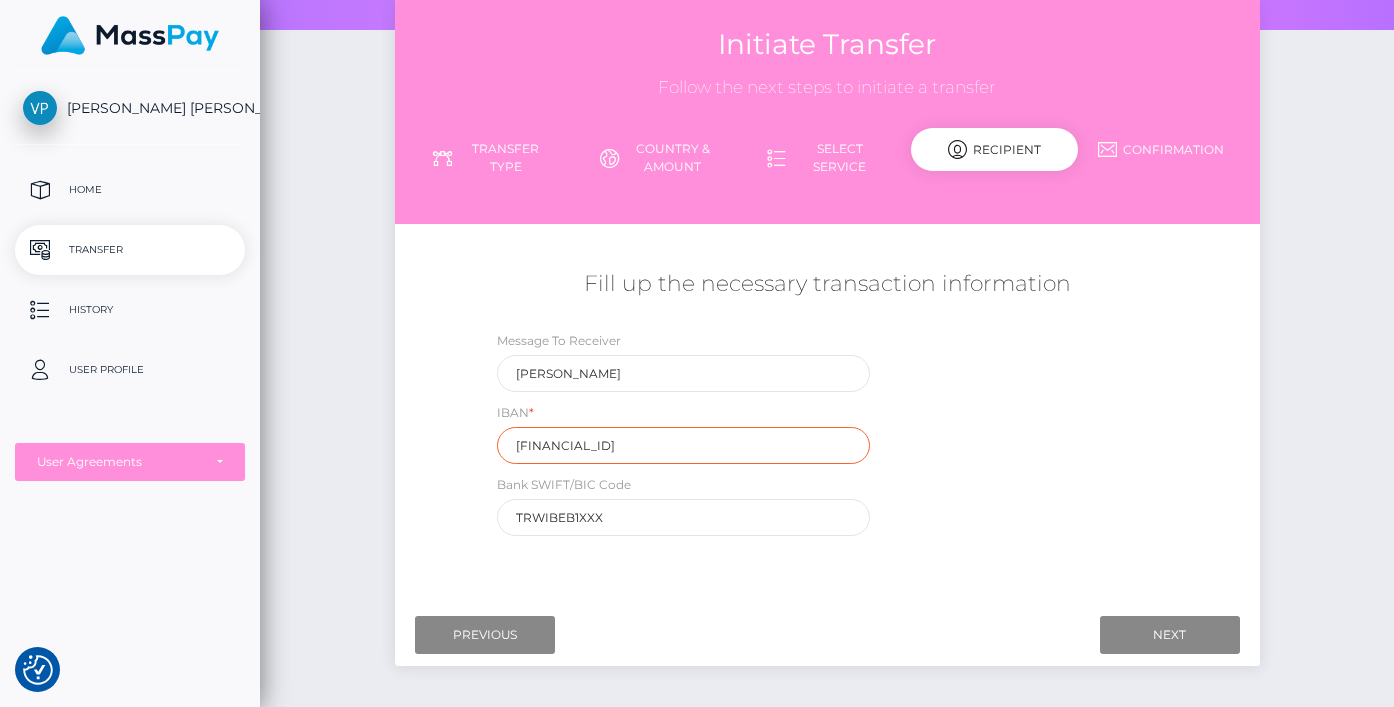 click on "BE83967310337015" at bounding box center (683, 445) 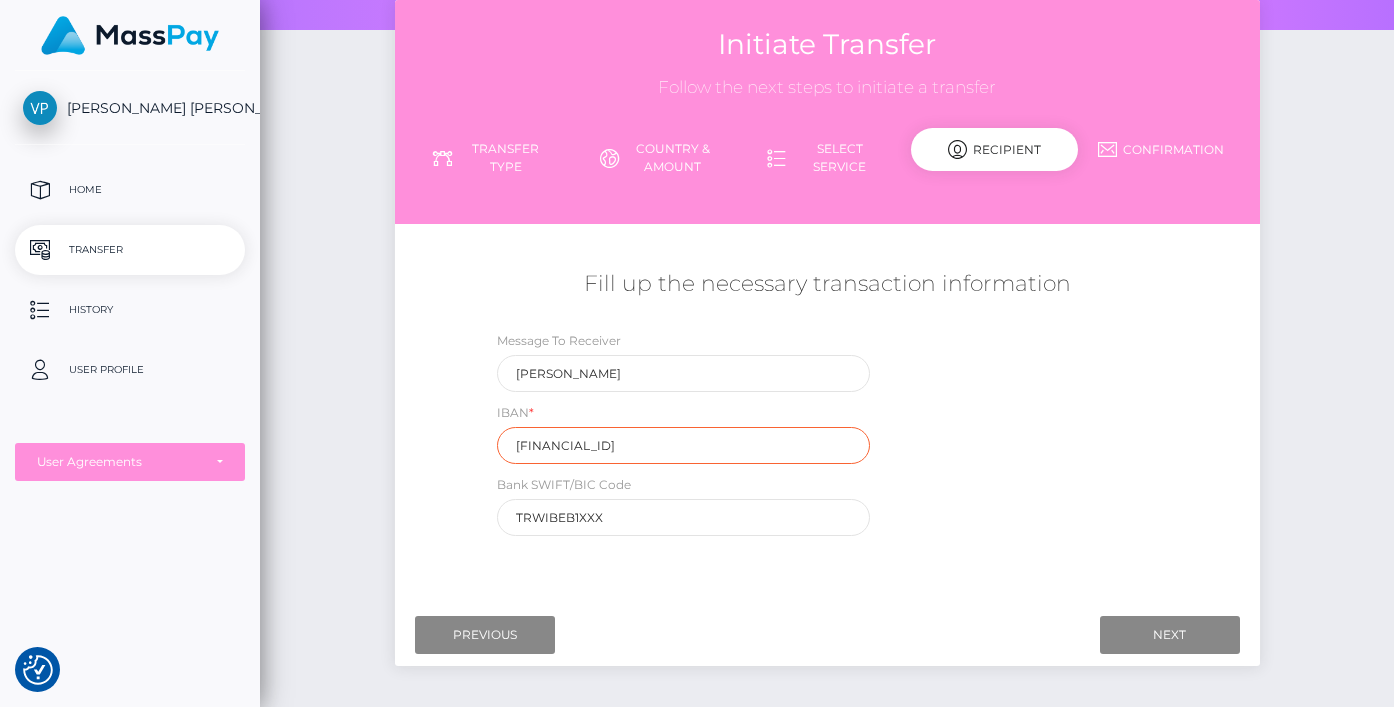 click on "BE83967310337015" at bounding box center [683, 445] 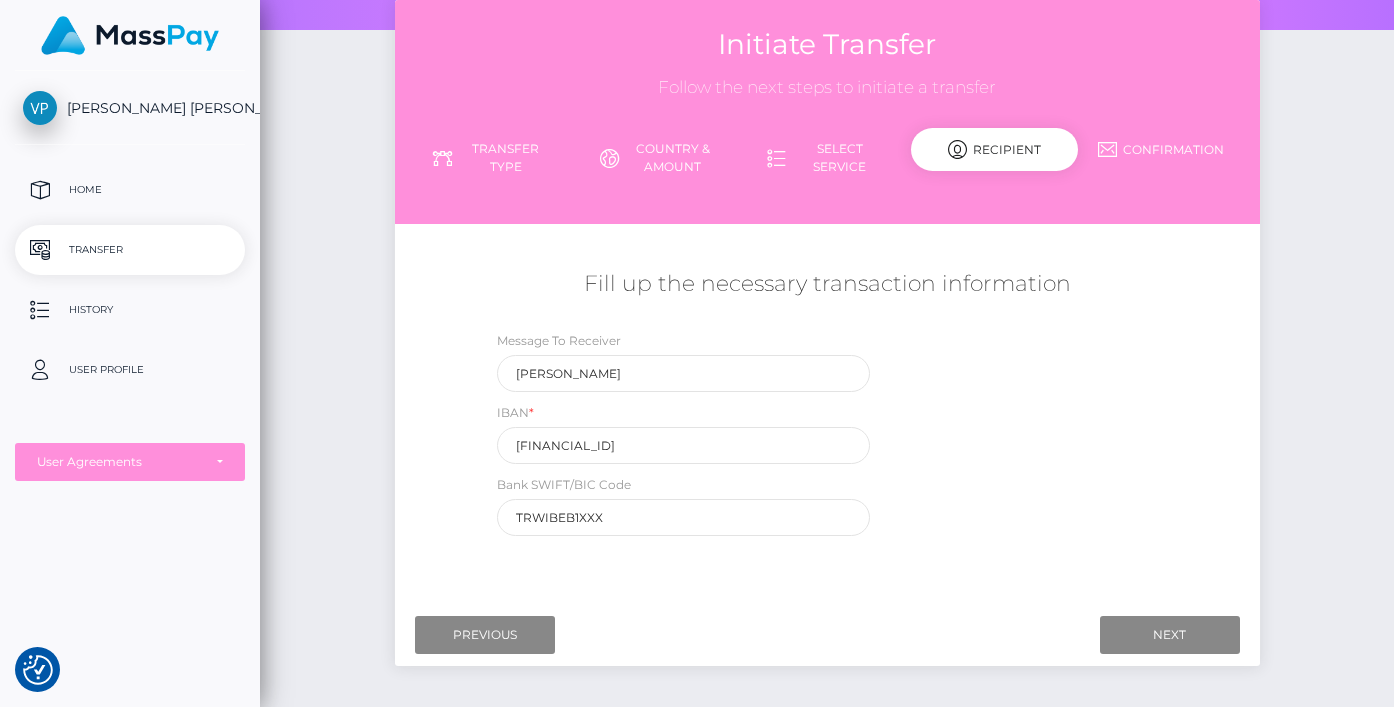click on "Message To Receiver
Vanessa Marchant
IBAN  *
BE83967310337015
Bank SWIFT/BIC Code
TRWIBEB1XXX" at bounding box center (827, 438) 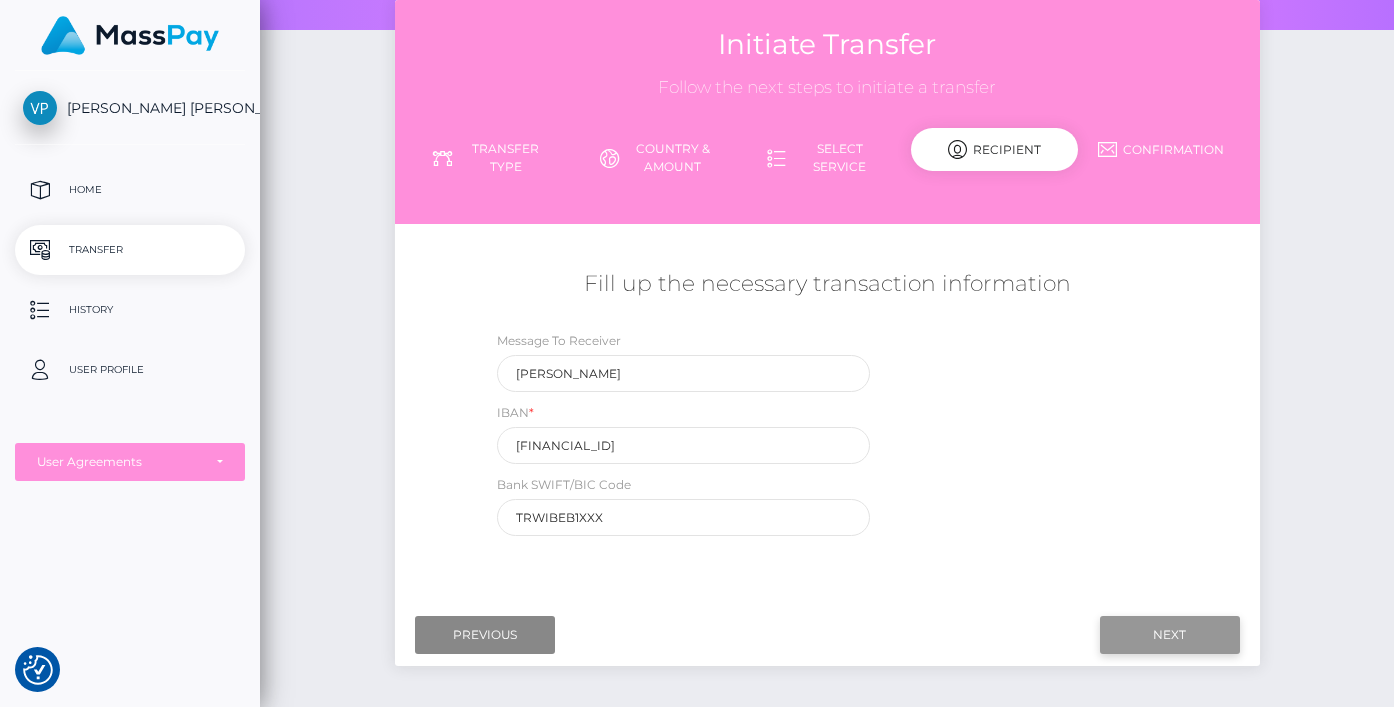 click on "Next" at bounding box center (1170, 635) 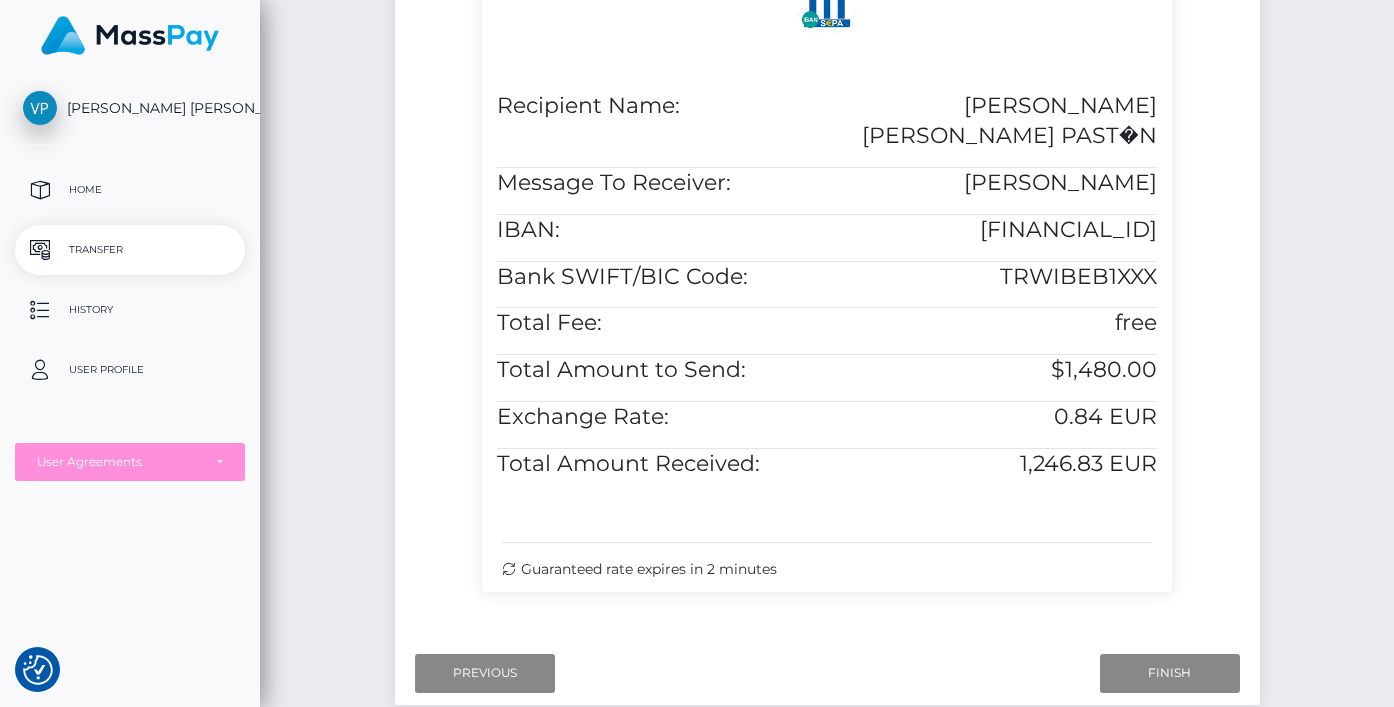 scroll, scrollTop: 600, scrollLeft: 0, axis: vertical 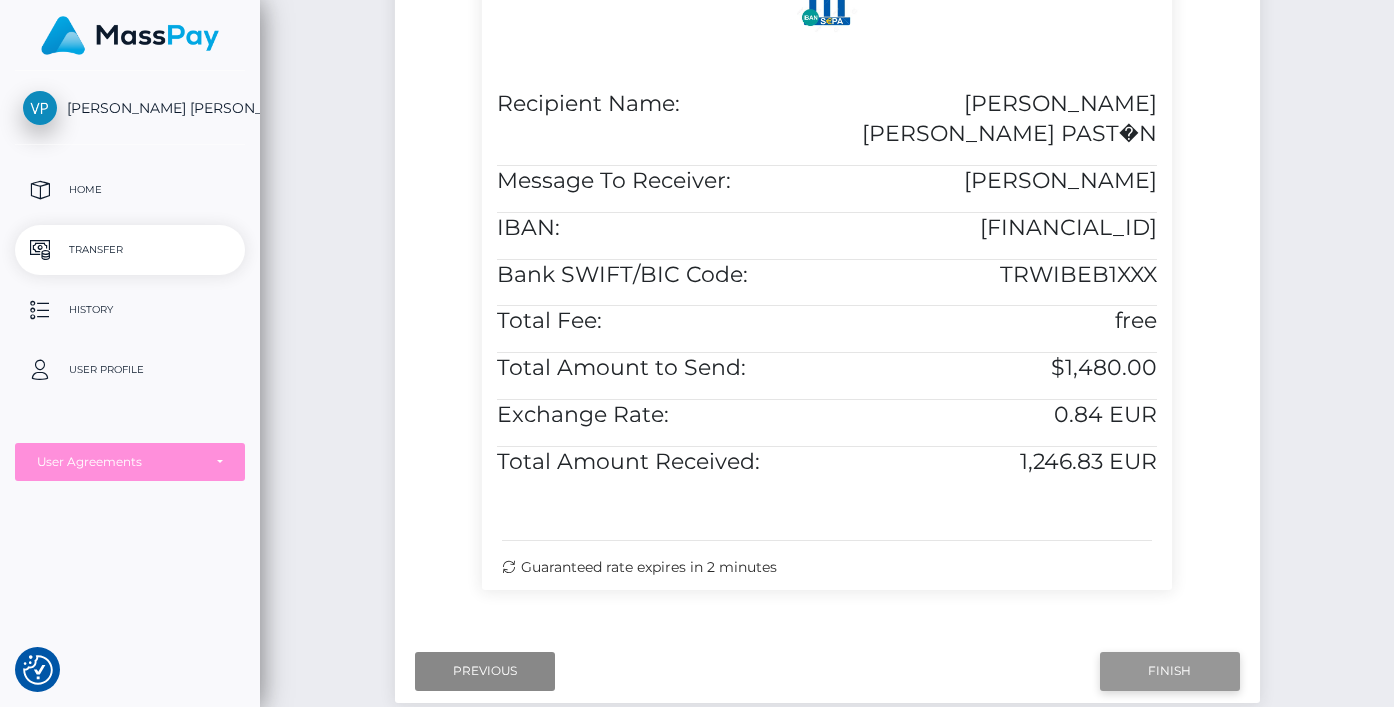click on "Finish" at bounding box center (1170, 671) 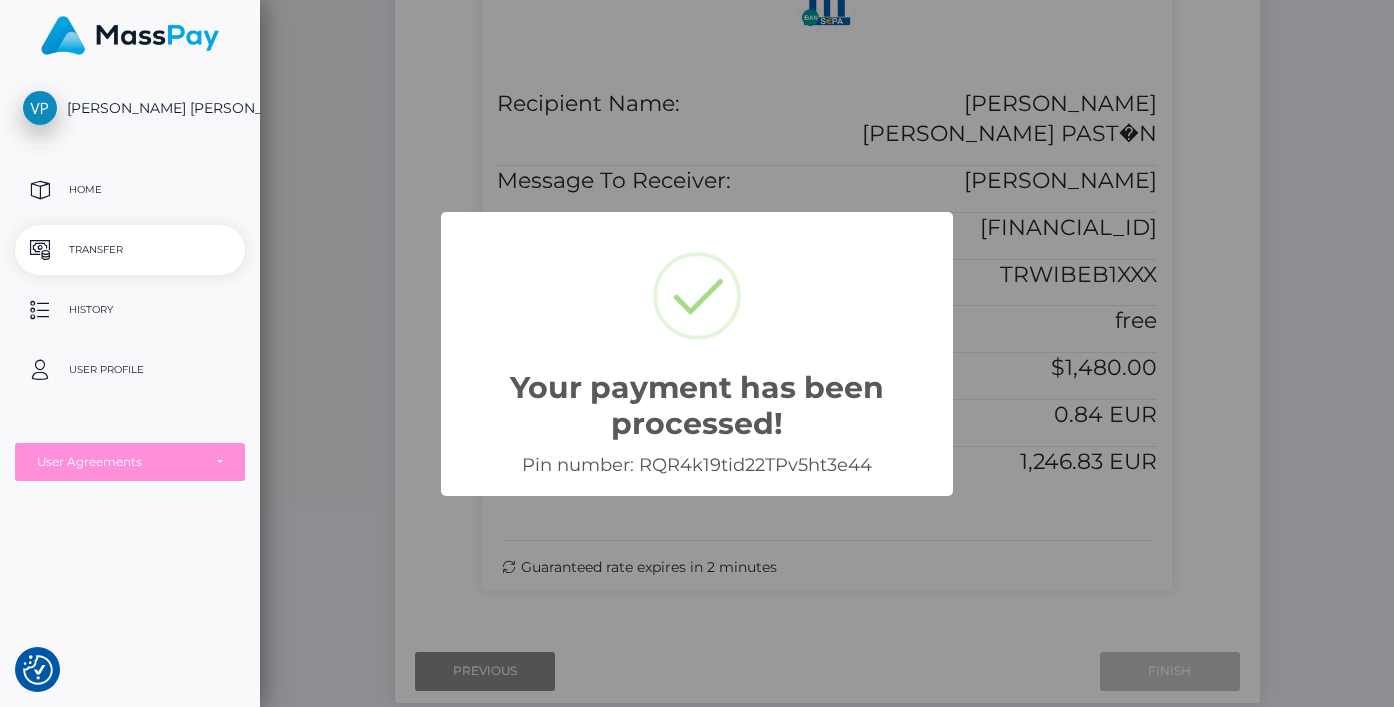 scroll, scrollTop: 502, scrollLeft: 0, axis: vertical 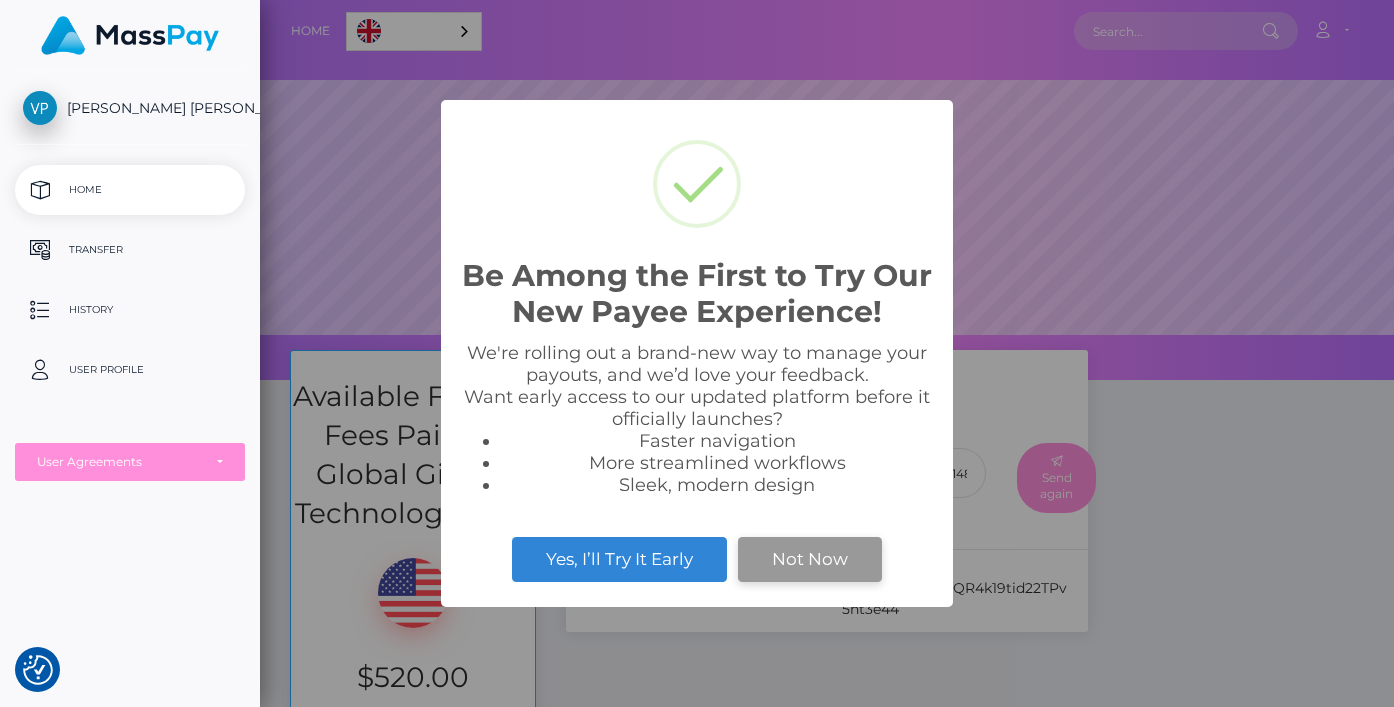 click on "Not Now" at bounding box center [810, 559] 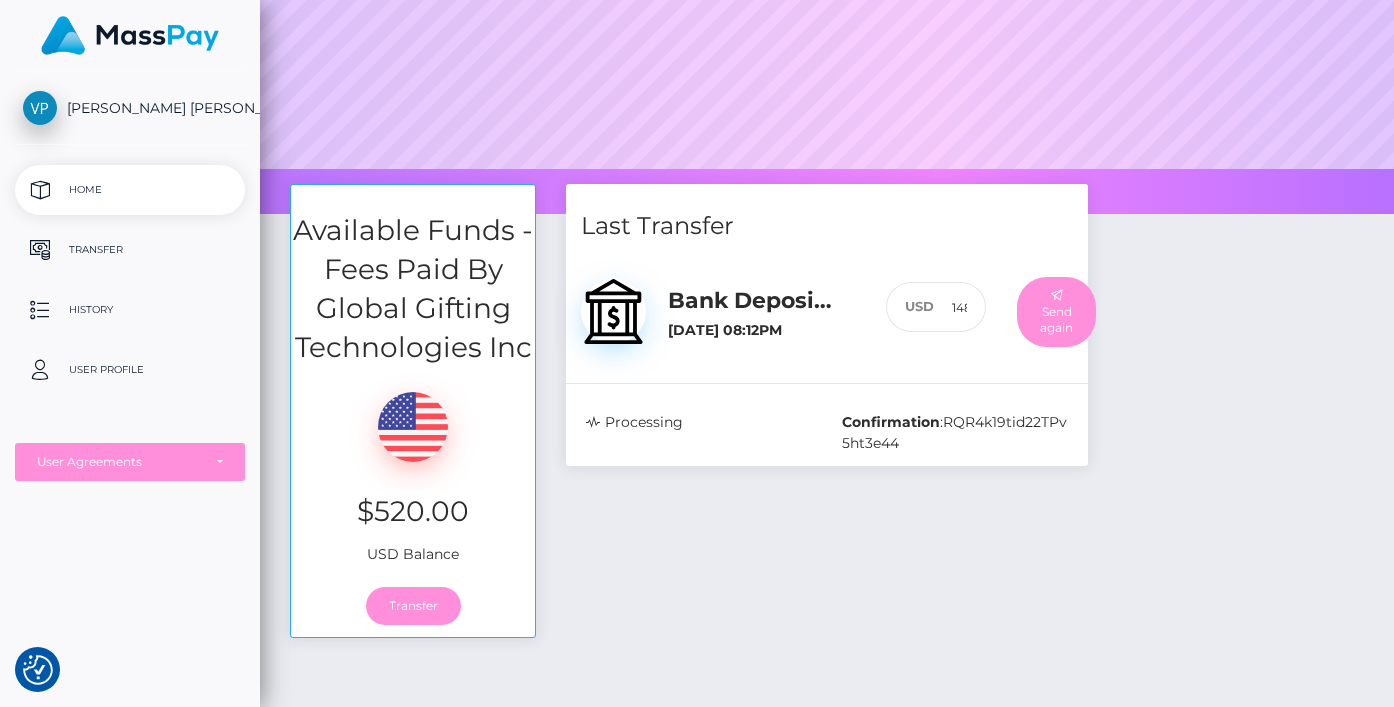 scroll, scrollTop: 201, scrollLeft: 0, axis: vertical 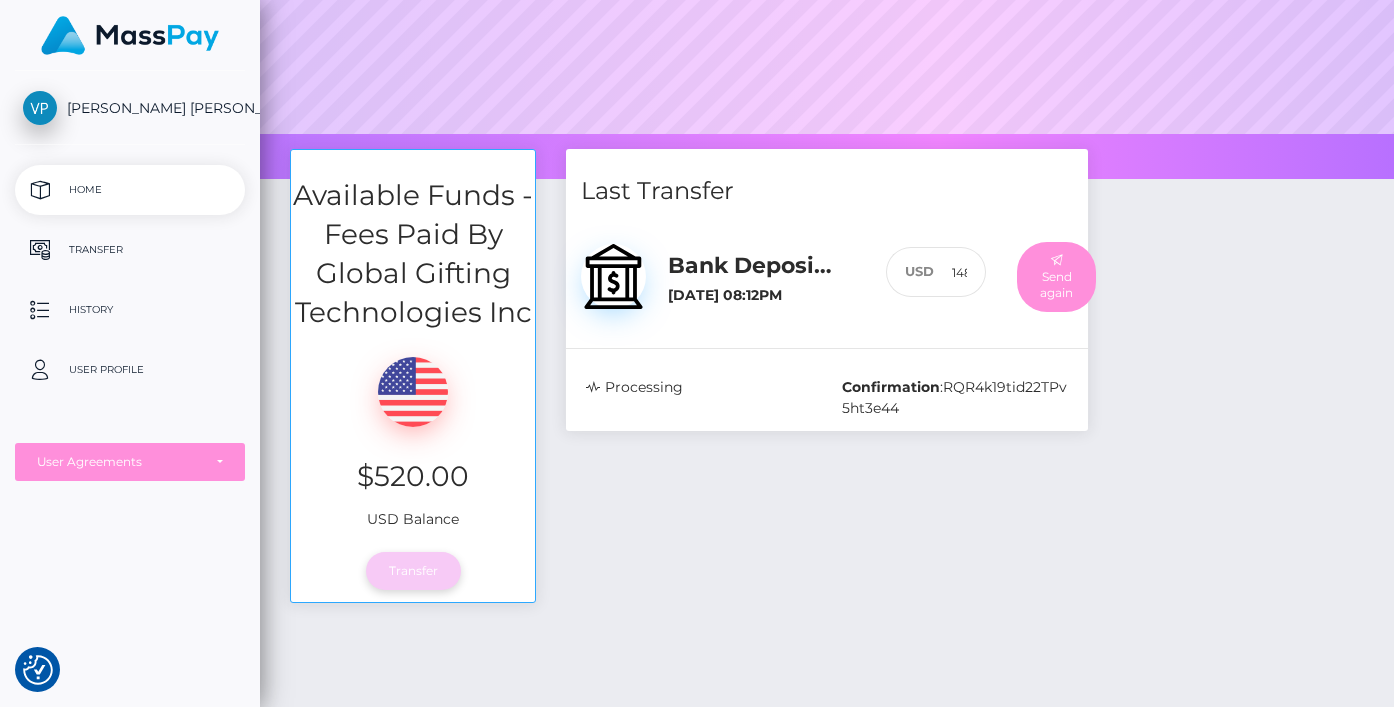 click on "Transfer" at bounding box center [413, 571] 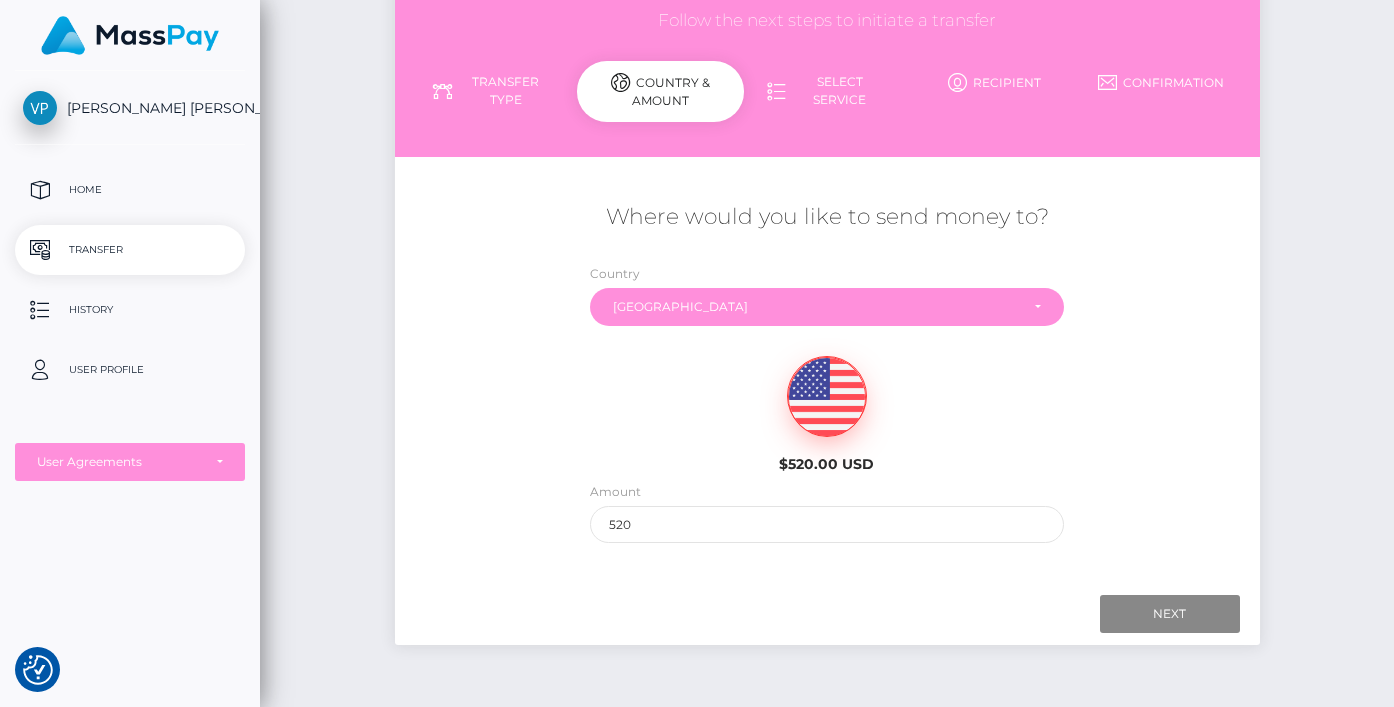 scroll, scrollTop: 199, scrollLeft: 0, axis: vertical 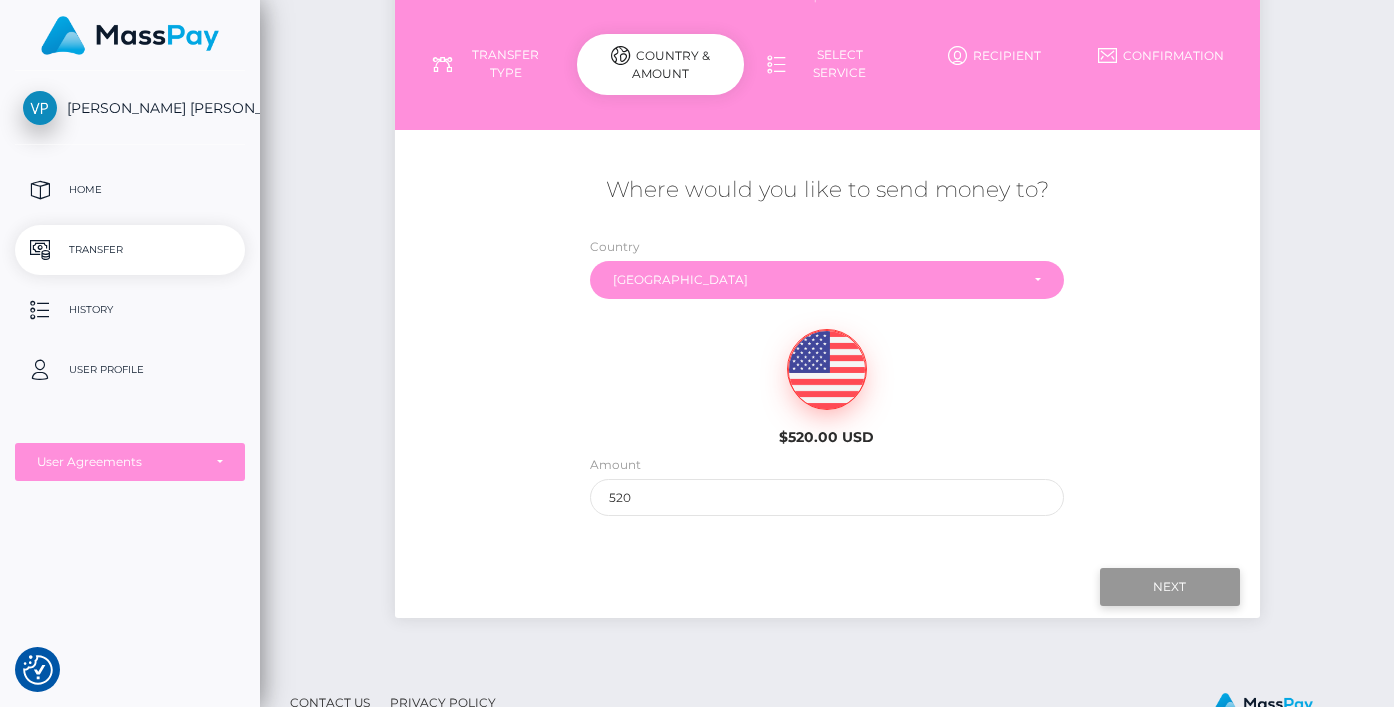click on "Next" at bounding box center (1170, 587) 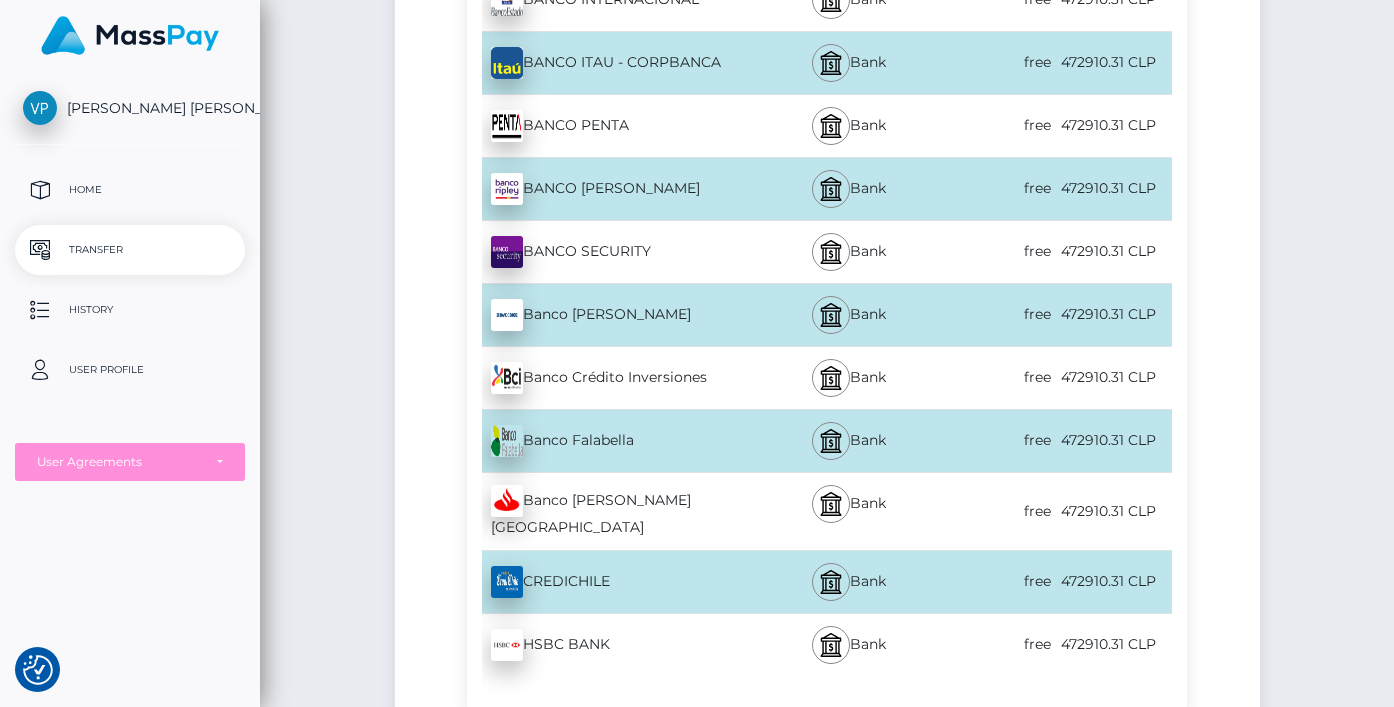 scroll, scrollTop: 1249, scrollLeft: 0, axis: vertical 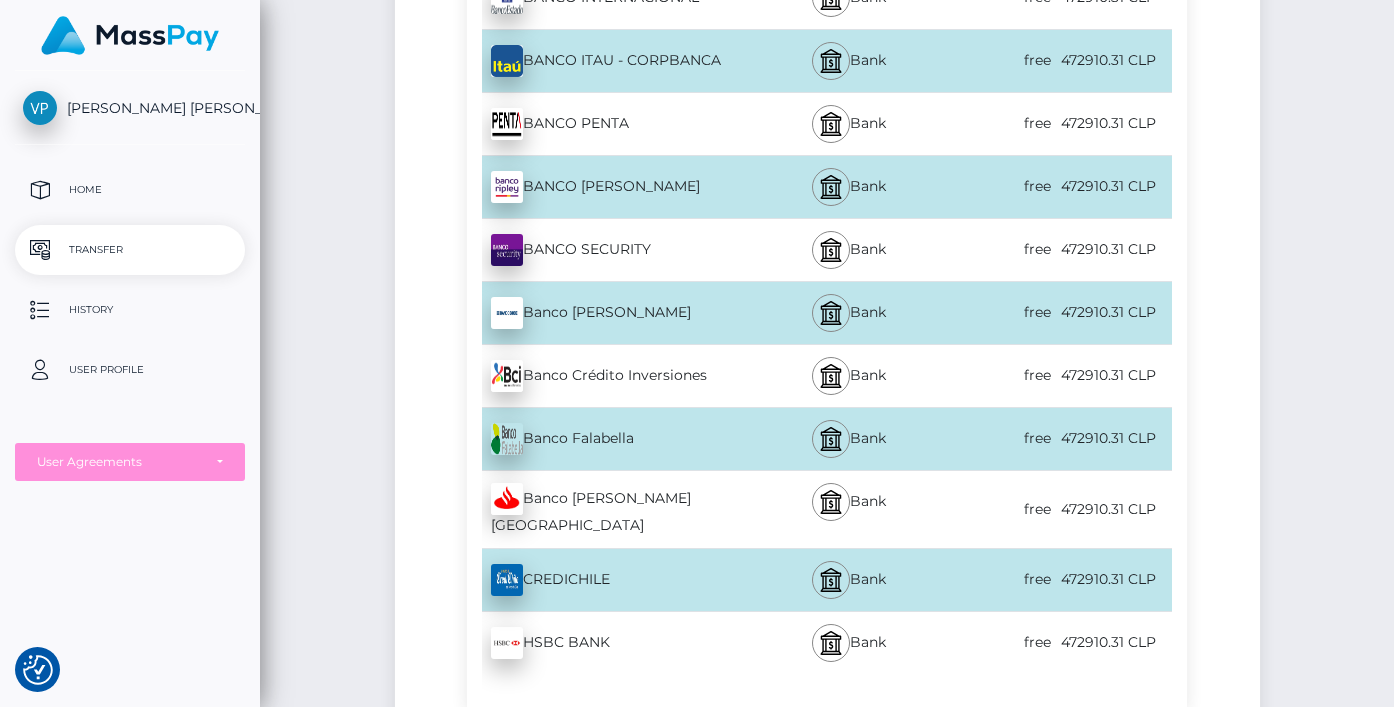 click on "Banco Falabella  - CLP" at bounding box center [614, 439] 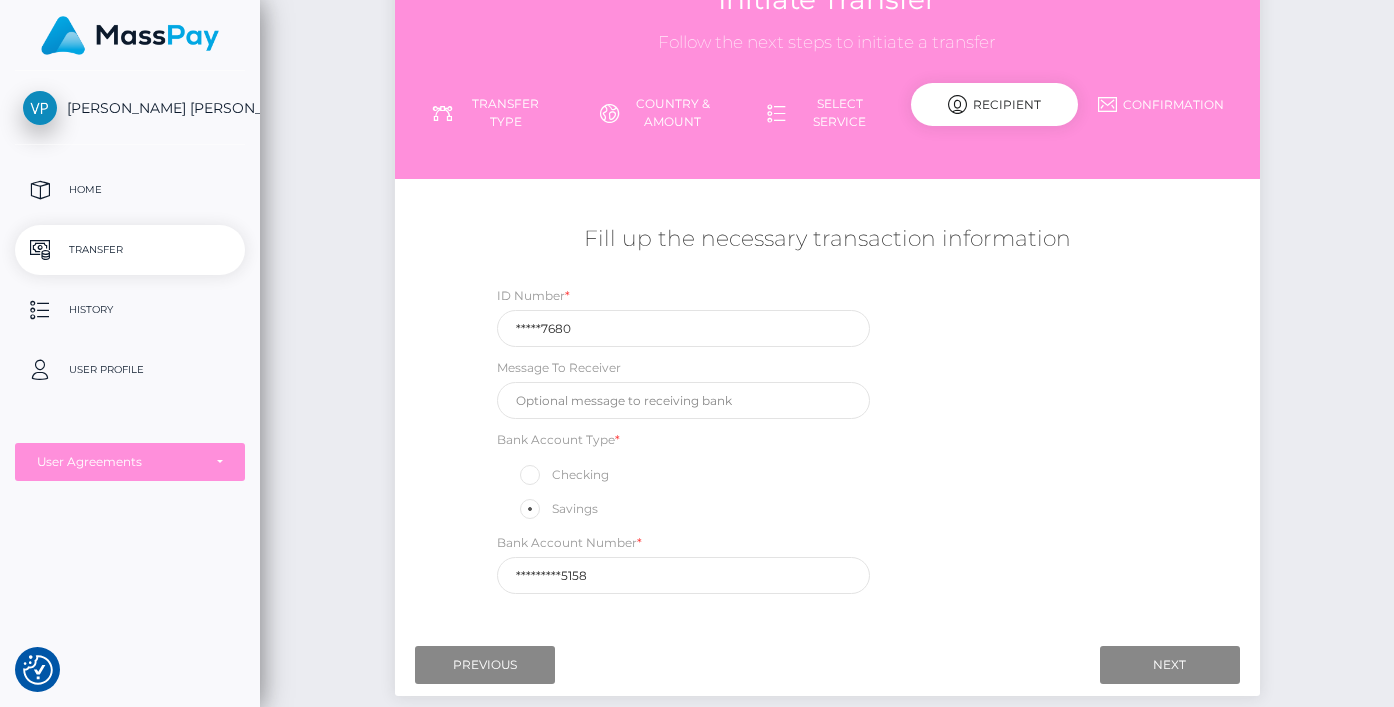 scroll, scrollTop: 169, scrollLeft: 0, axis: vertical 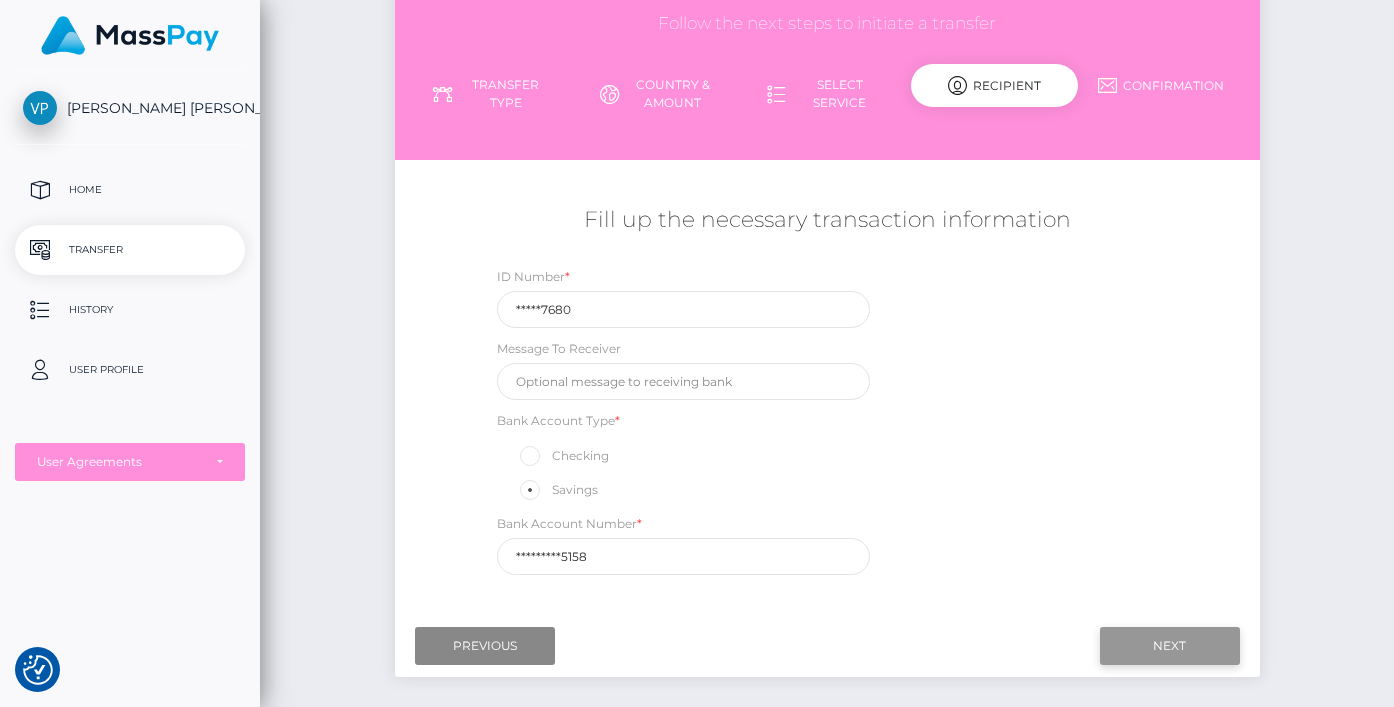 click on "Next" at bounding box center [1170, 646] 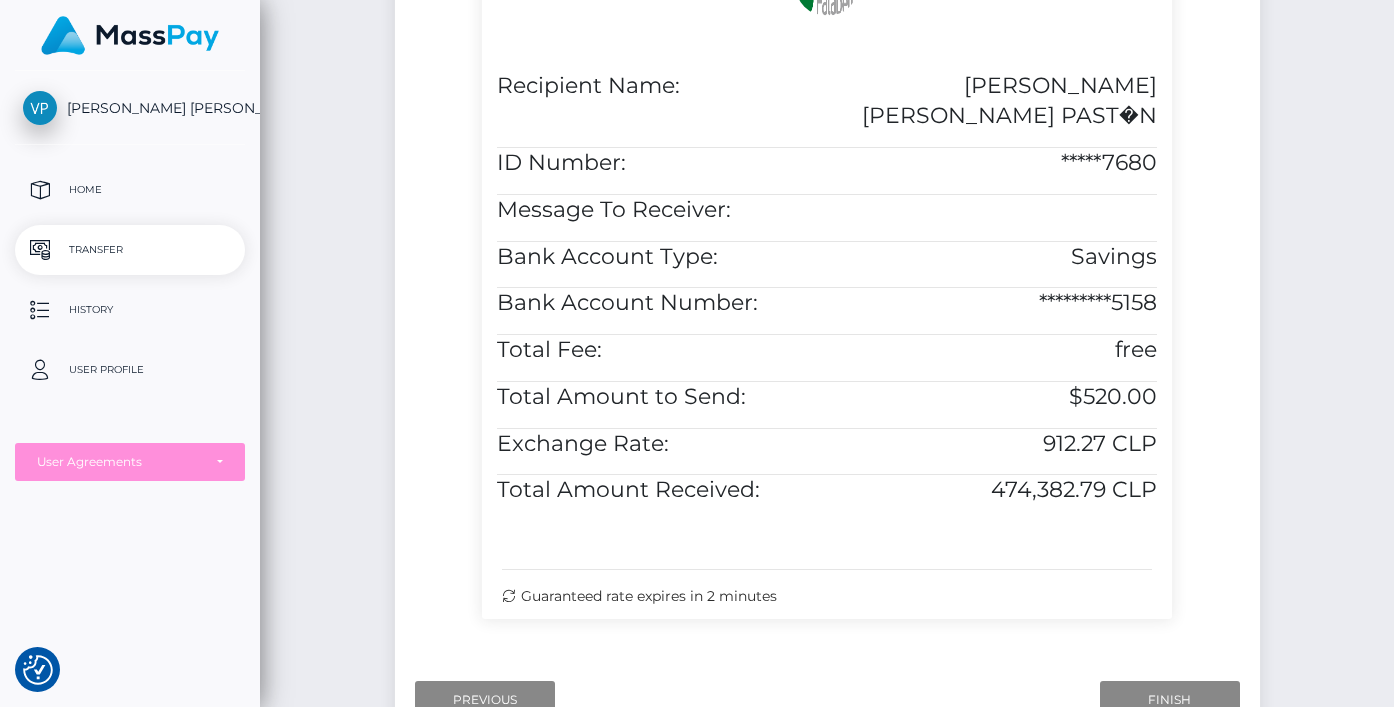 scroll, scrollTop: 680, scrollLeft: 0, axis: vertical 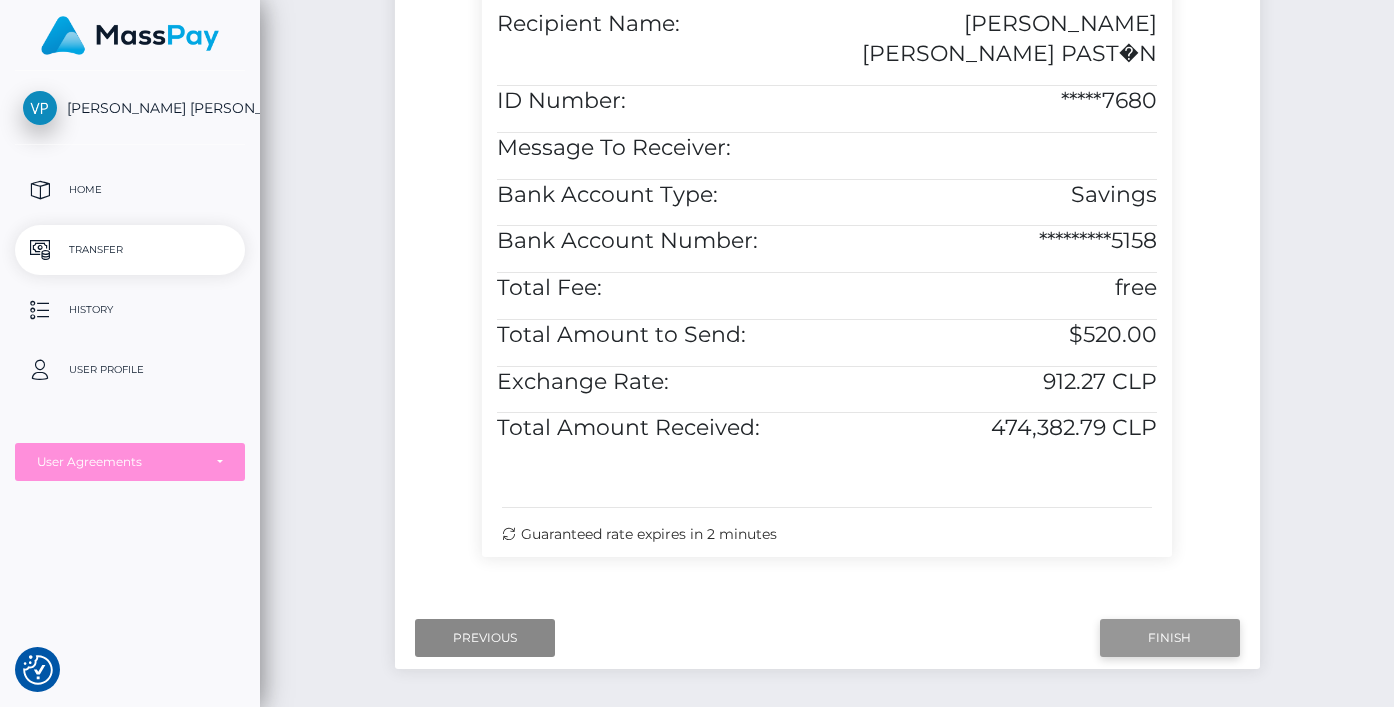 click on "Finish" at bounding box center (1170, 638) 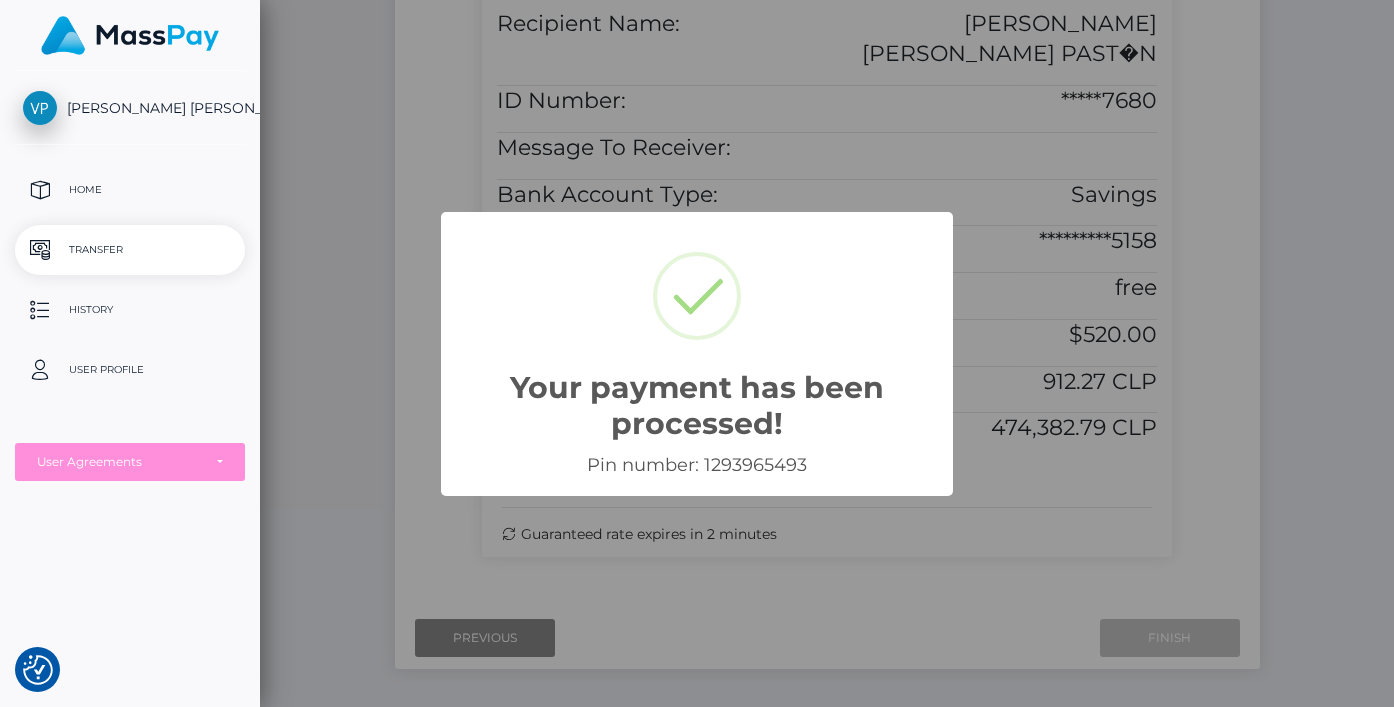 scroll, scrollTop: 35, scrollLeft: 0, axis: vertical 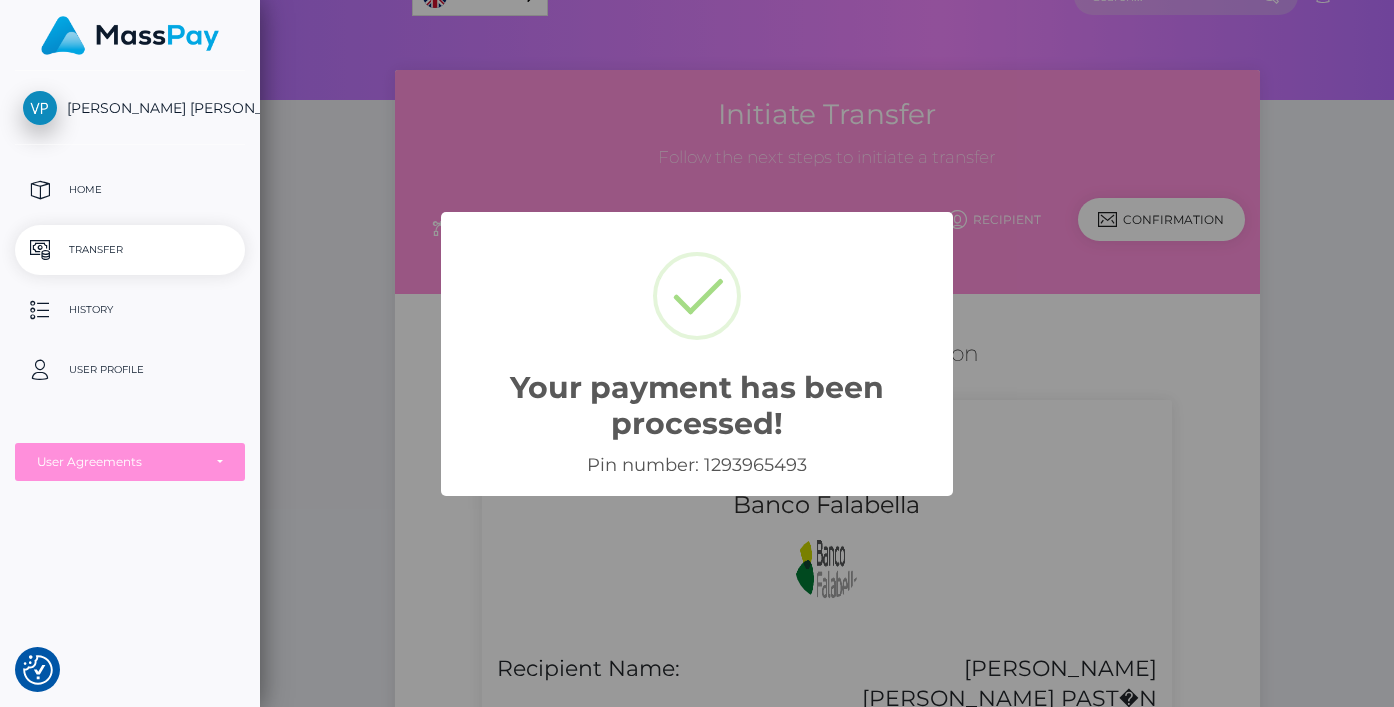 click on "Your payment has been processed! × Pin number: 1293965493 OK Cancel" at bounding box center [697, 353] 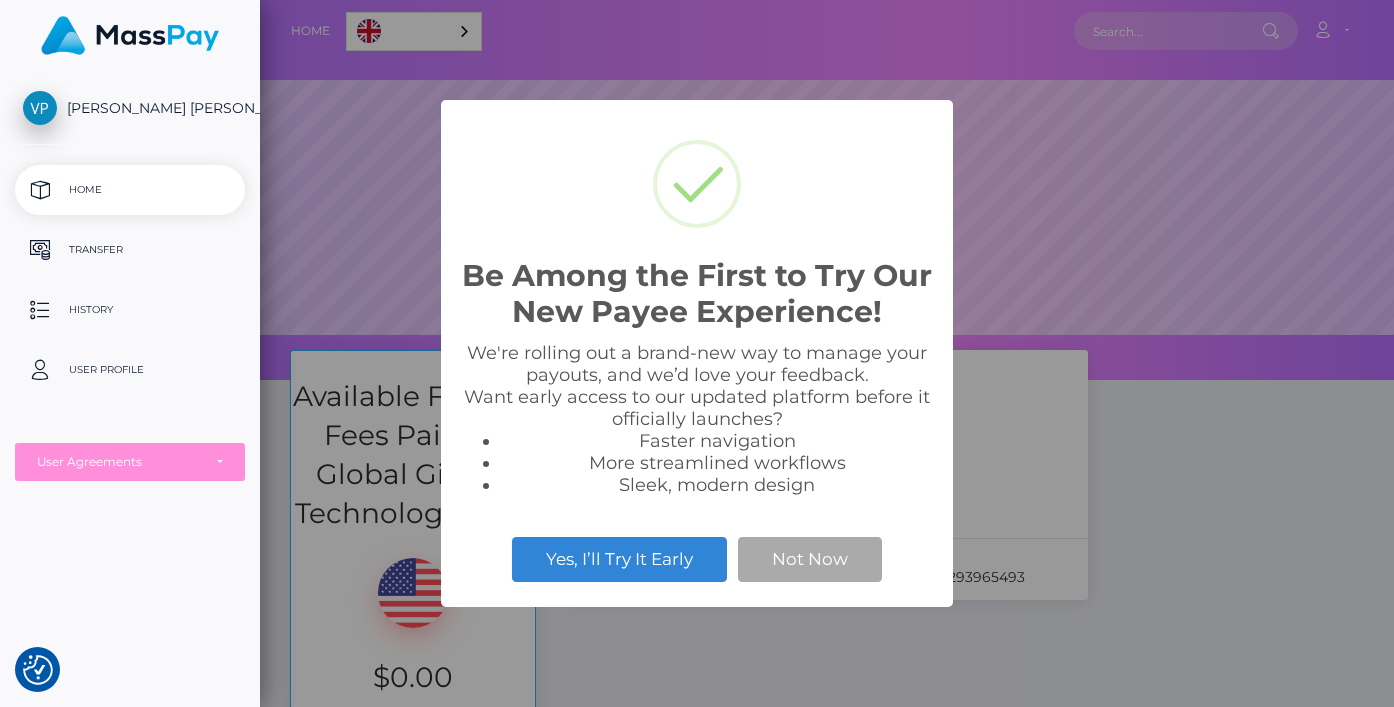 scroll, scrollTop: 0, scrollLeft: 0, axis: both 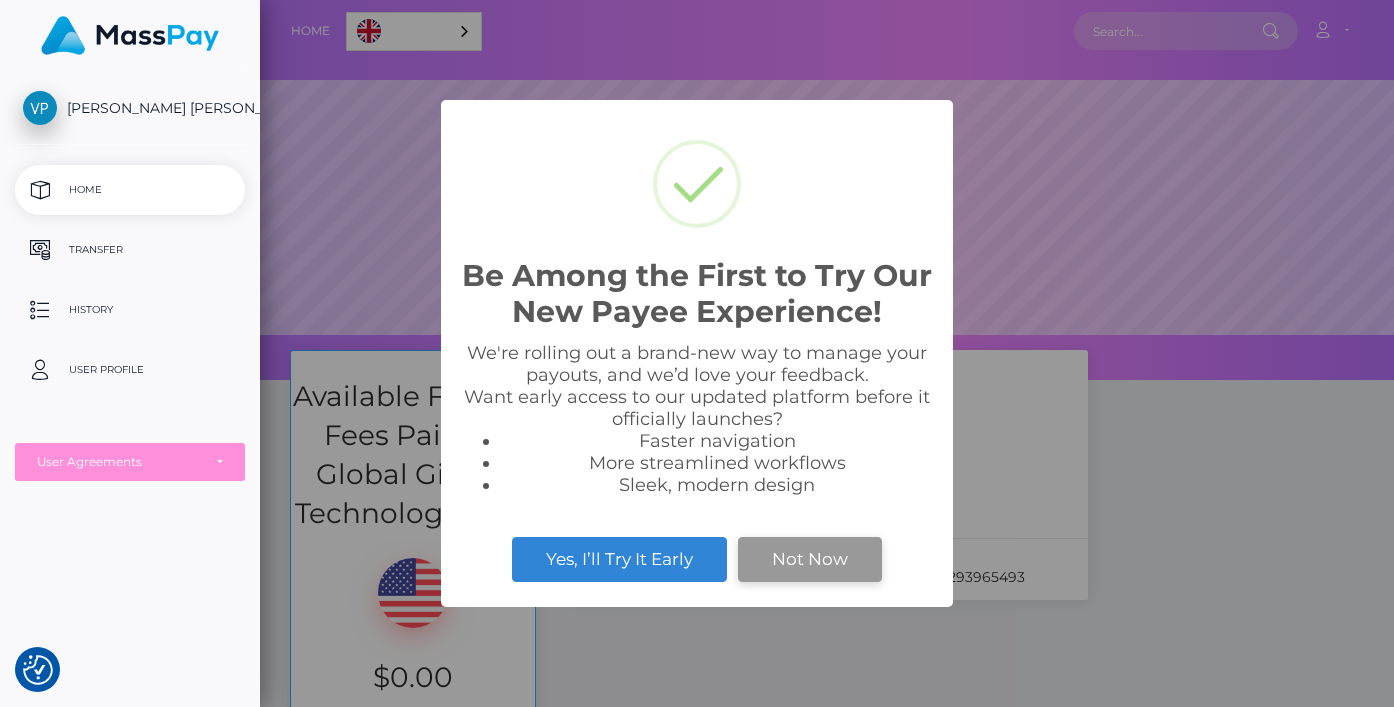 click on "Not Now" at bounding box center (810, 559) 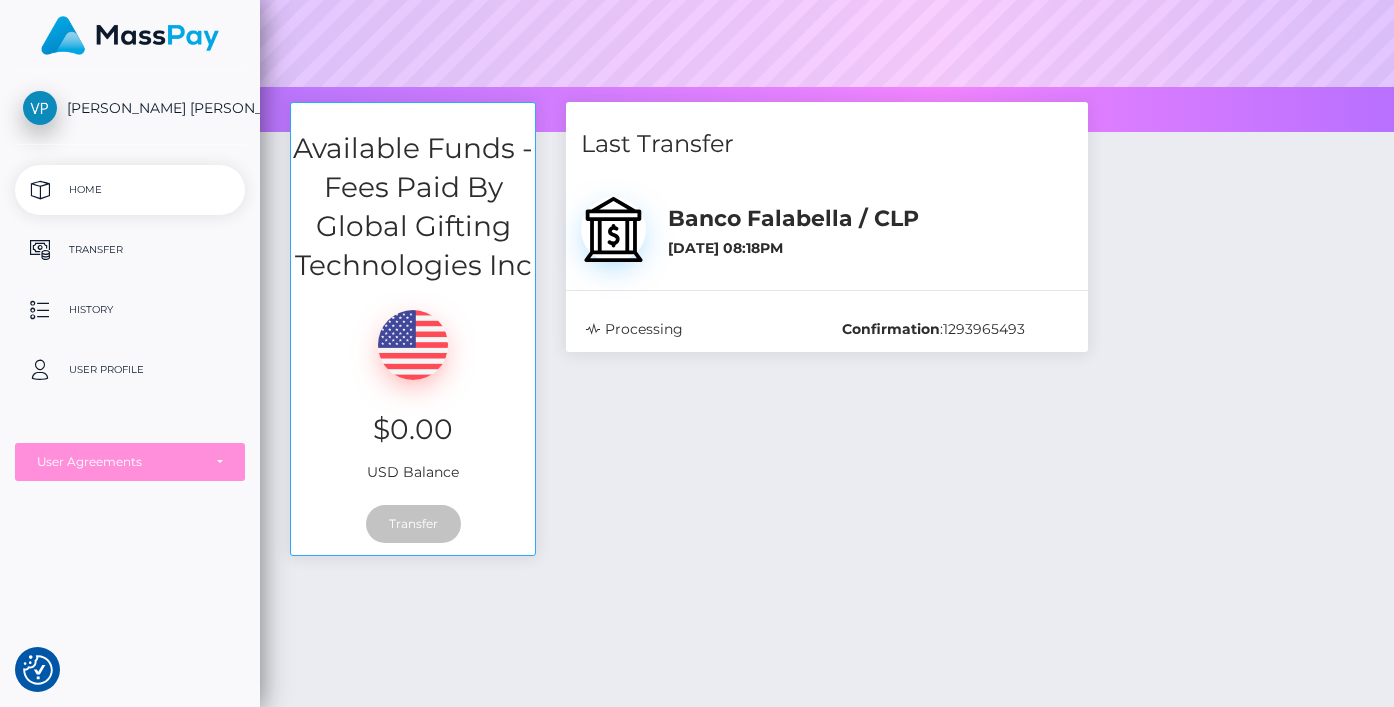 scroll, scrollTop: 250, scrollLeft: 0, axis: vertical 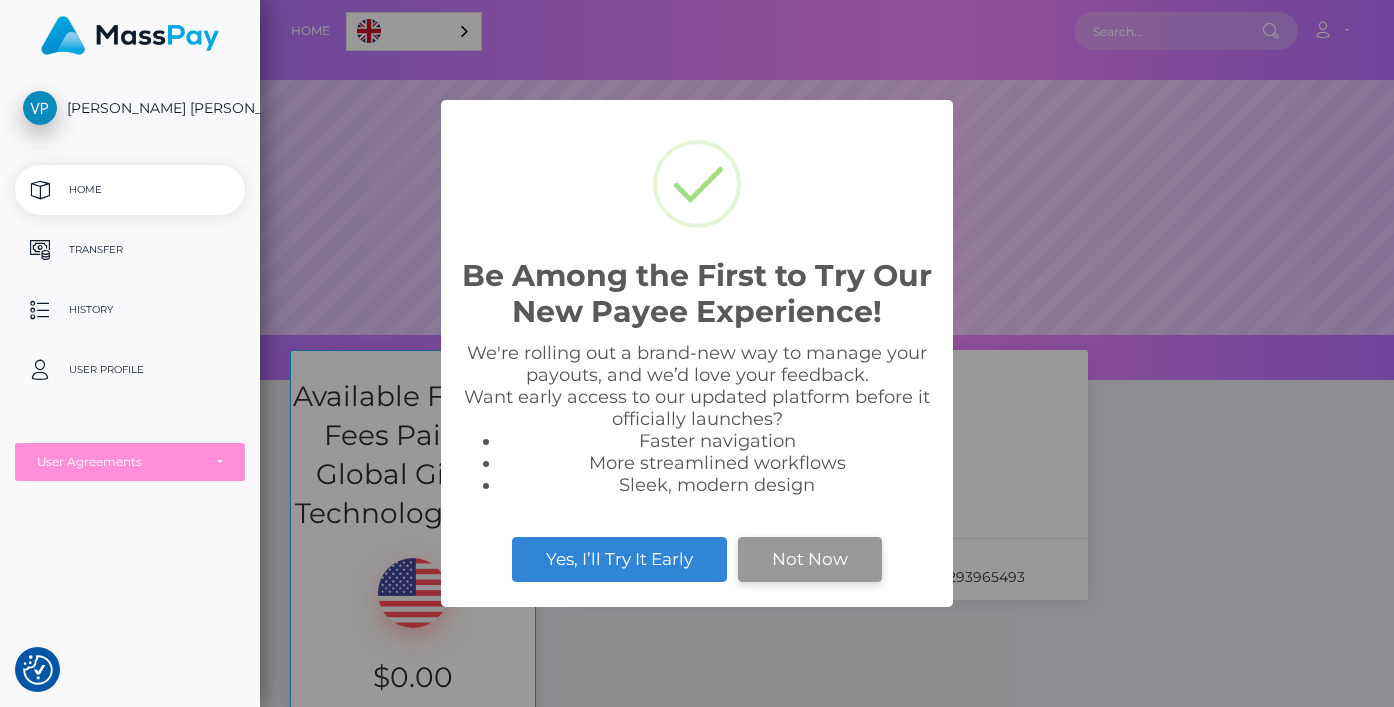 click on "Not Now" at bounding box center [810, 559] 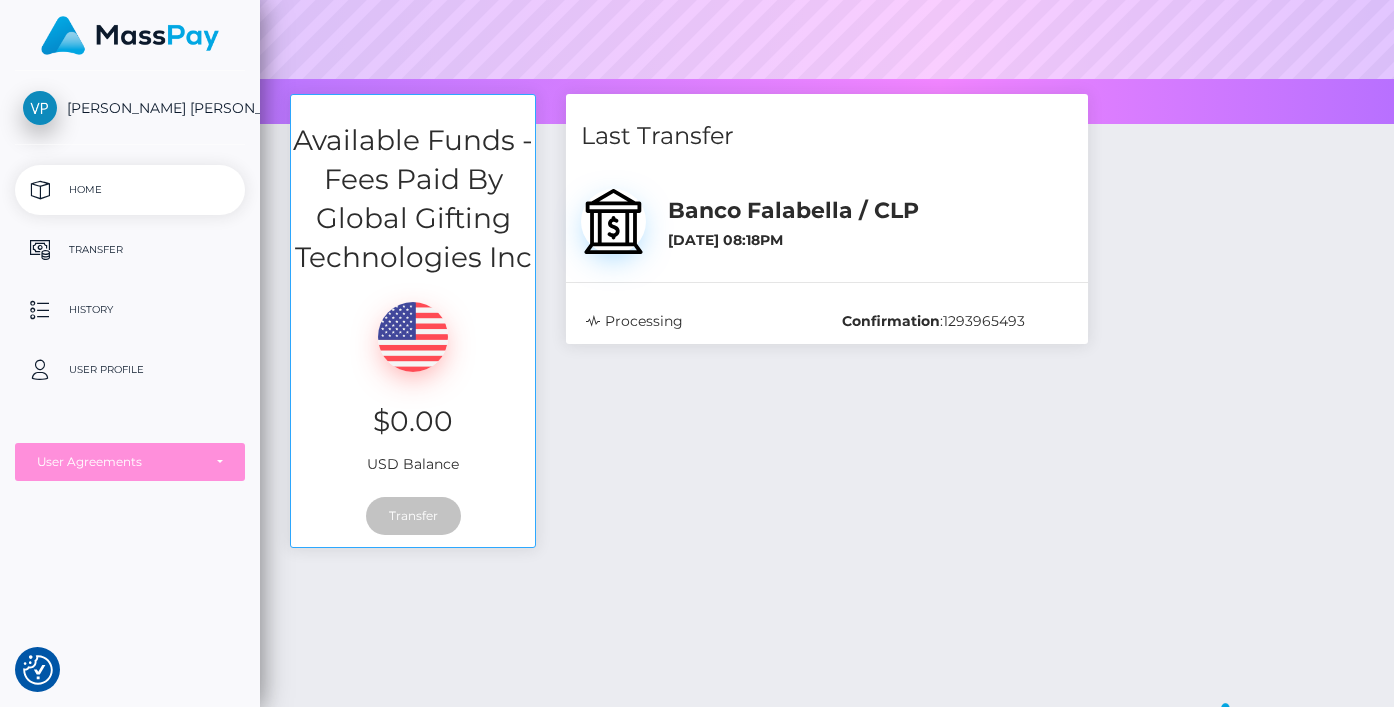 scroll, scrollTop: 299, scrollLeft: 0, axis: vertical 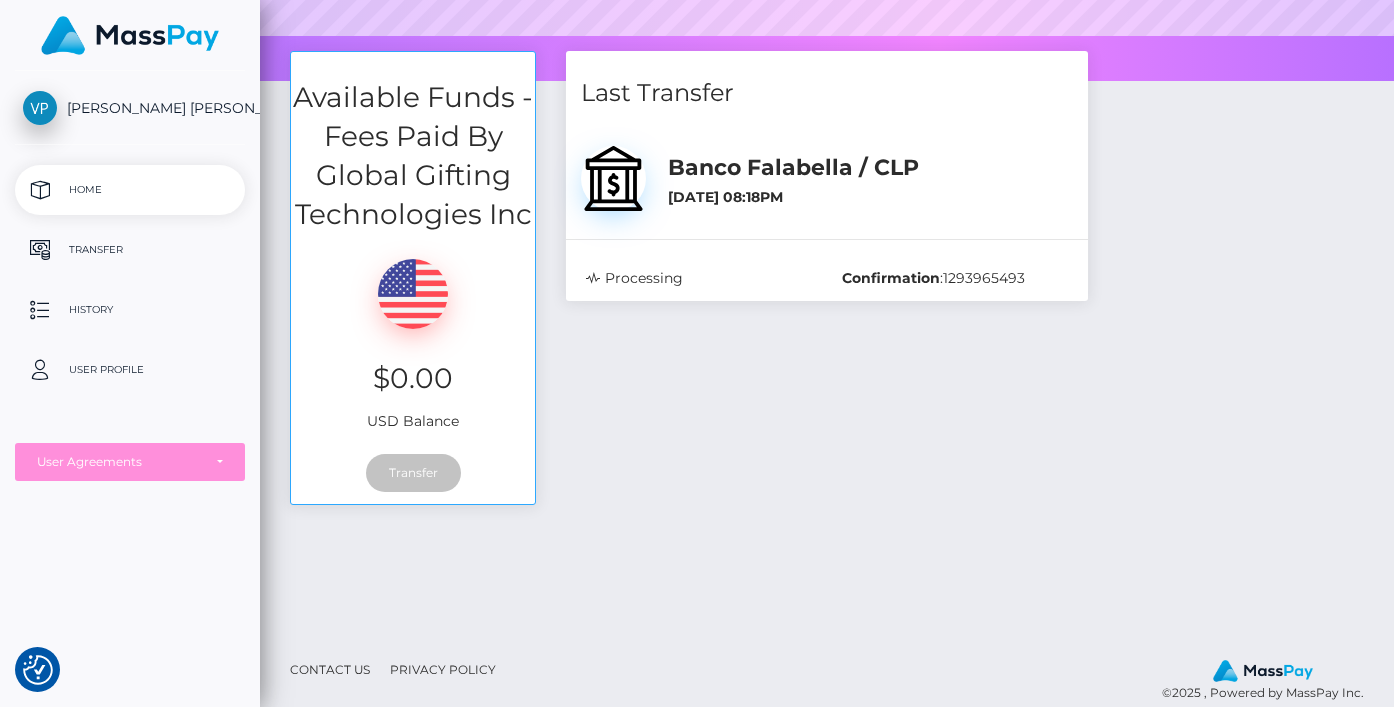 click on "Home
Transfer
History
User Profile
MassPay Card - USD
MassPay Card - EUR/GBP/JPY/CHF/AUD
MassPay Card - CAD
MassPay Card - CNY
MassPay Card - INR MassPay User Agreements" at bounding box center [130, 323] 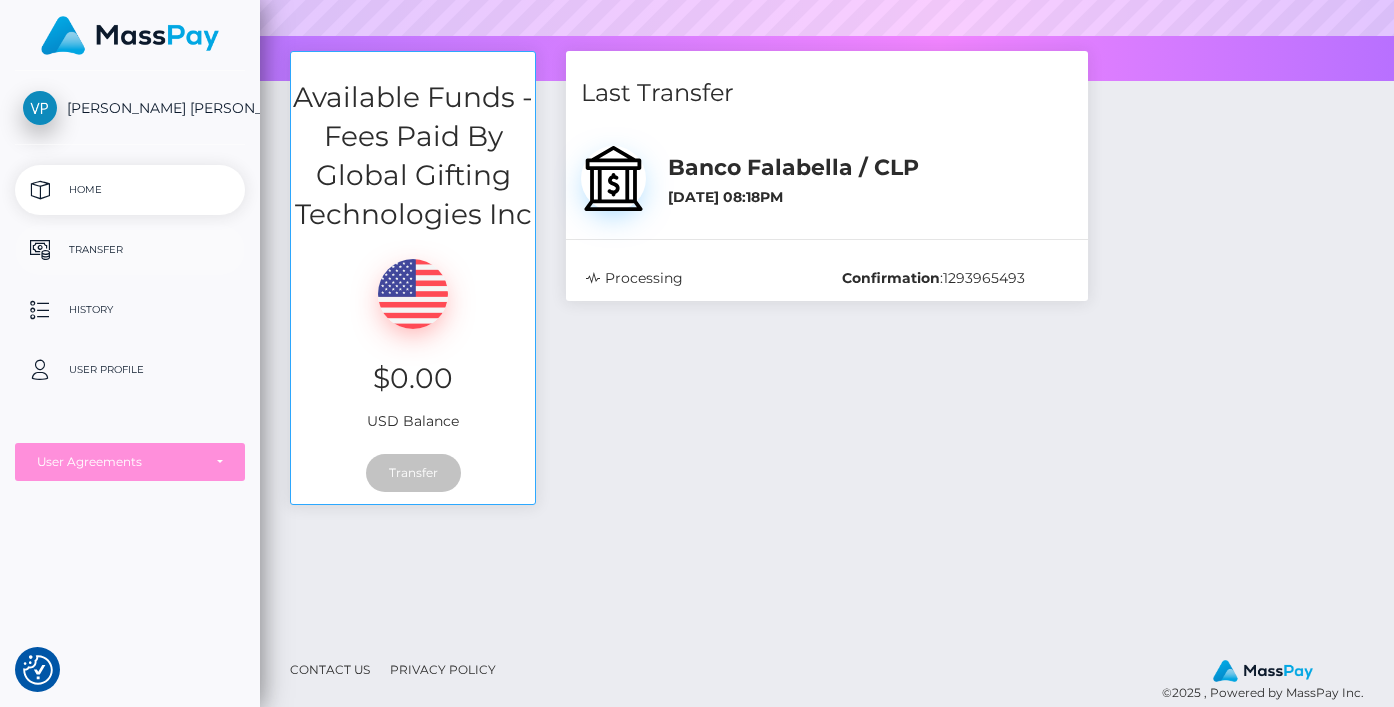 click on "Transfer" at bounding box center (130, 250) 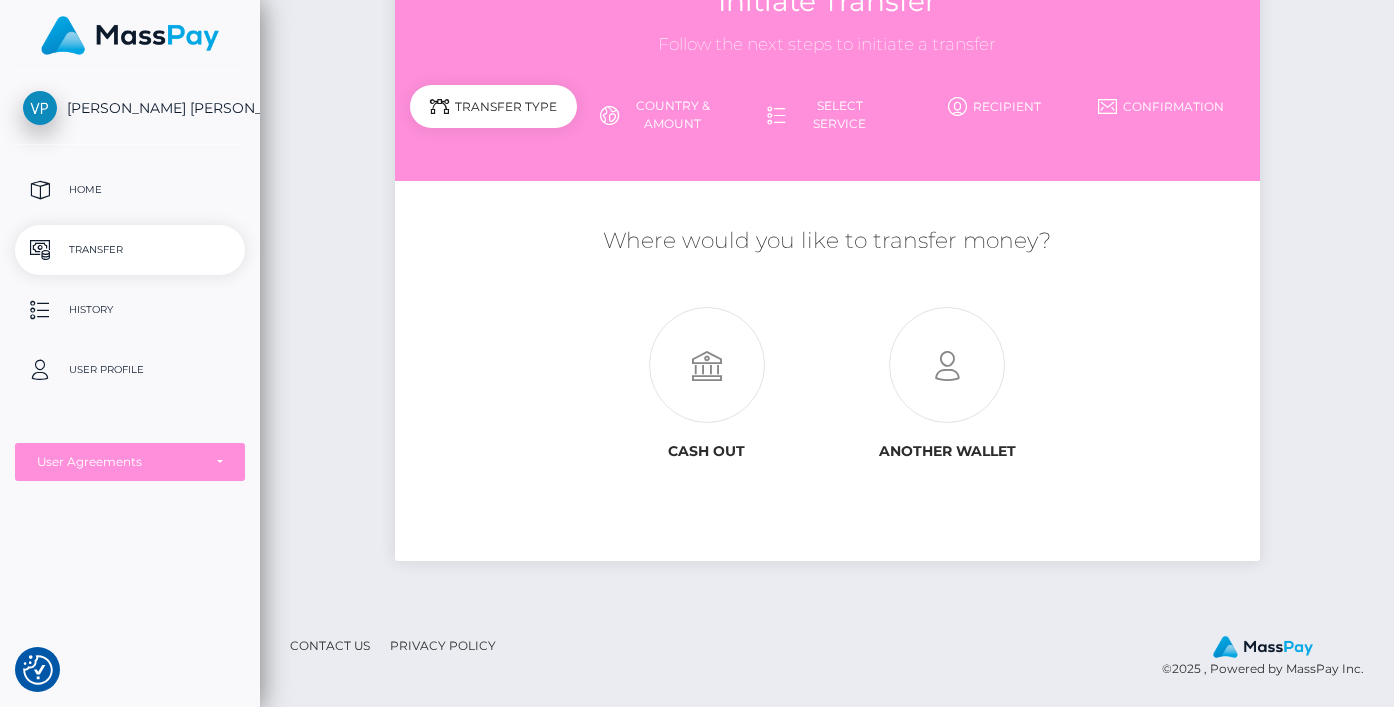 scroll, scrollTop: 147, scrollLeft: 0, axis: vertical 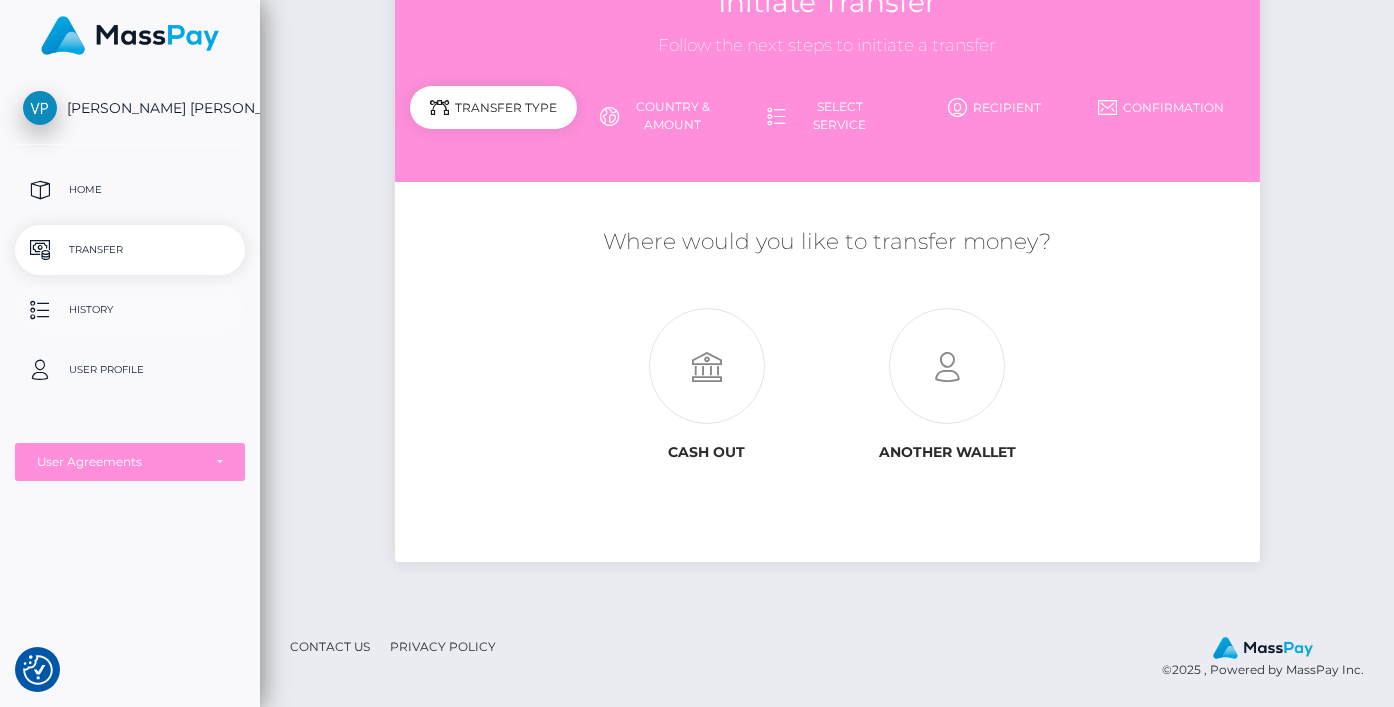 click on "History" at bounding box center (130, 310) 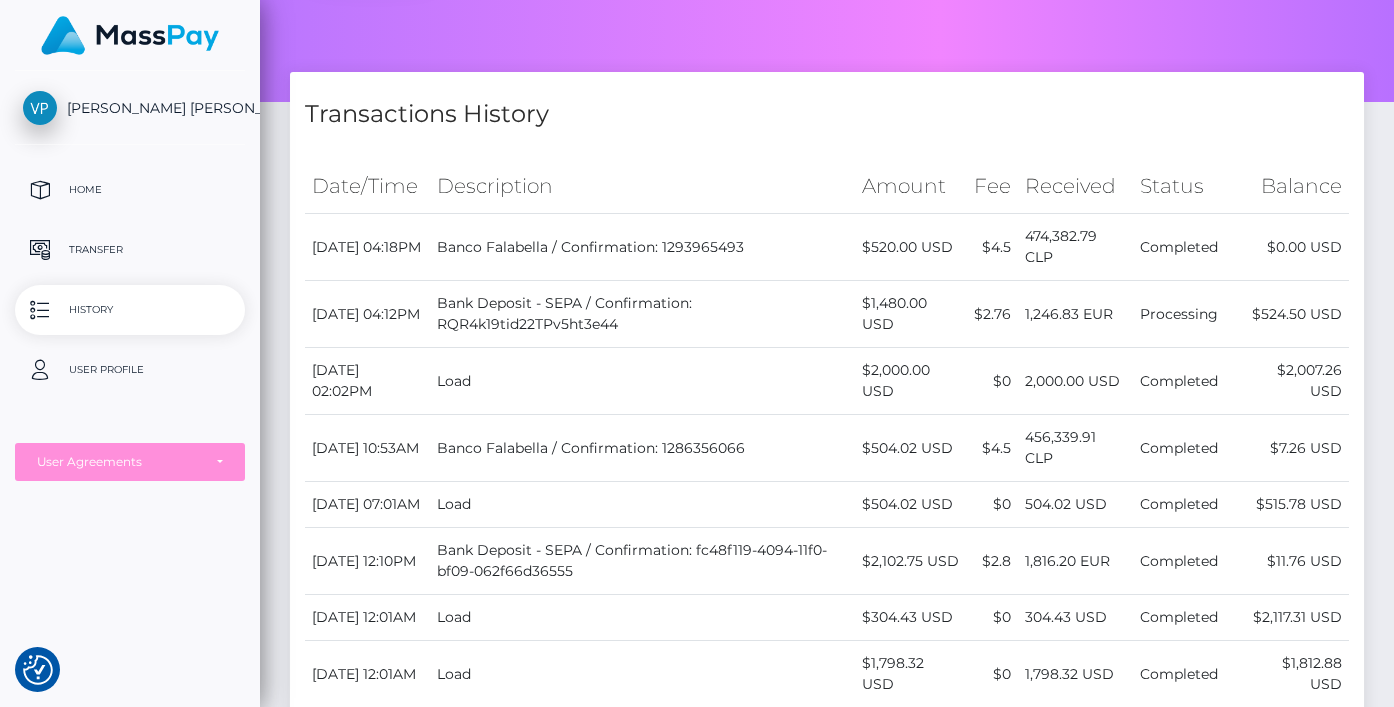 scroll, scrollTop: 164, scrollLeft: 0, axis: vertical 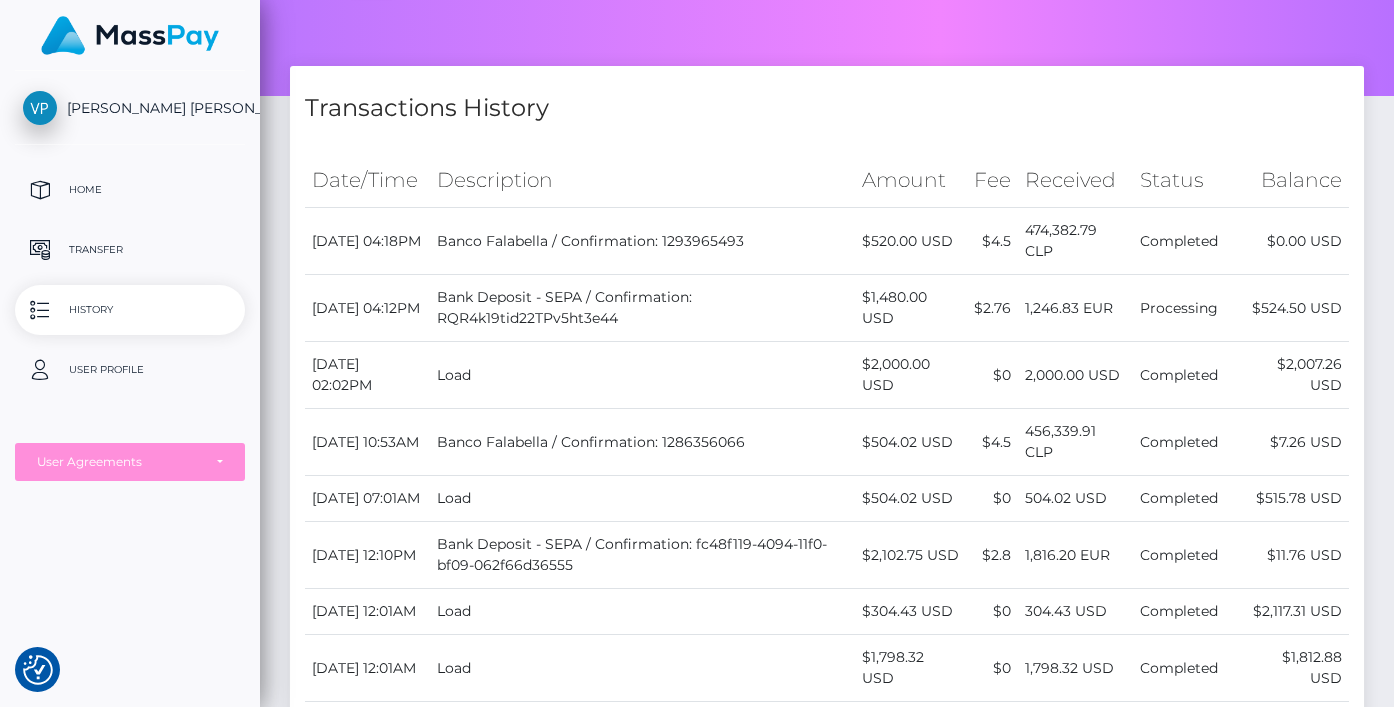 drag, startPoint x: 1066, startPoint y: 306, endPoint x: 1136, endPoint y: 311, distance: 70.178345 